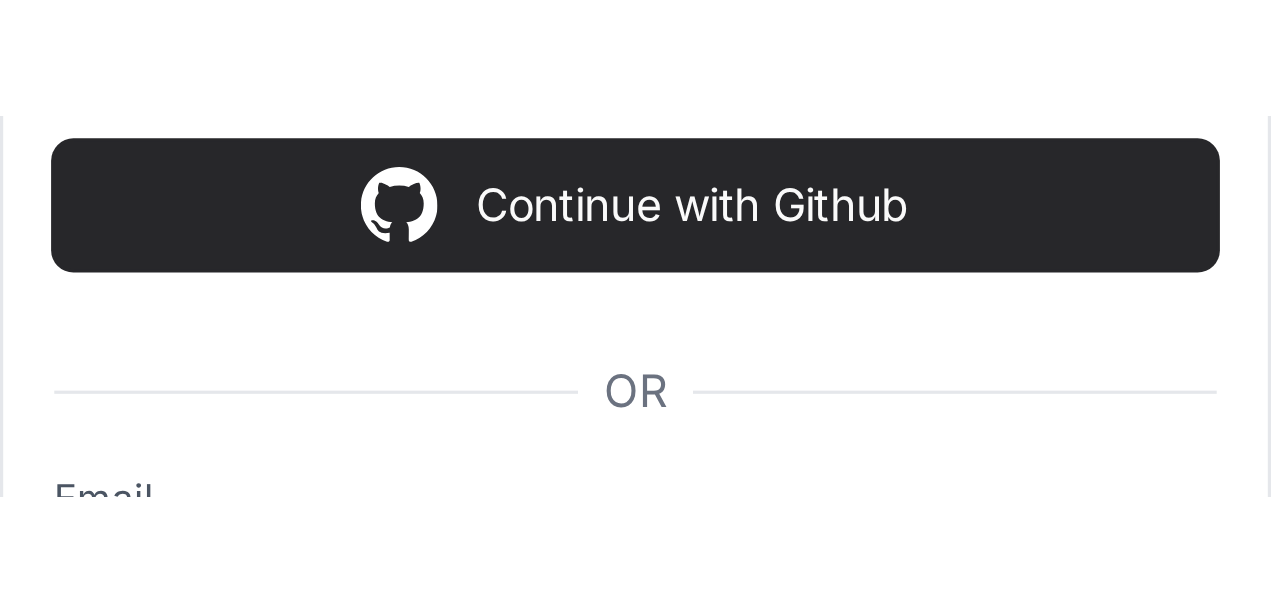 scroll, scrollTop: 0, scrollLeft: 0, axis: both 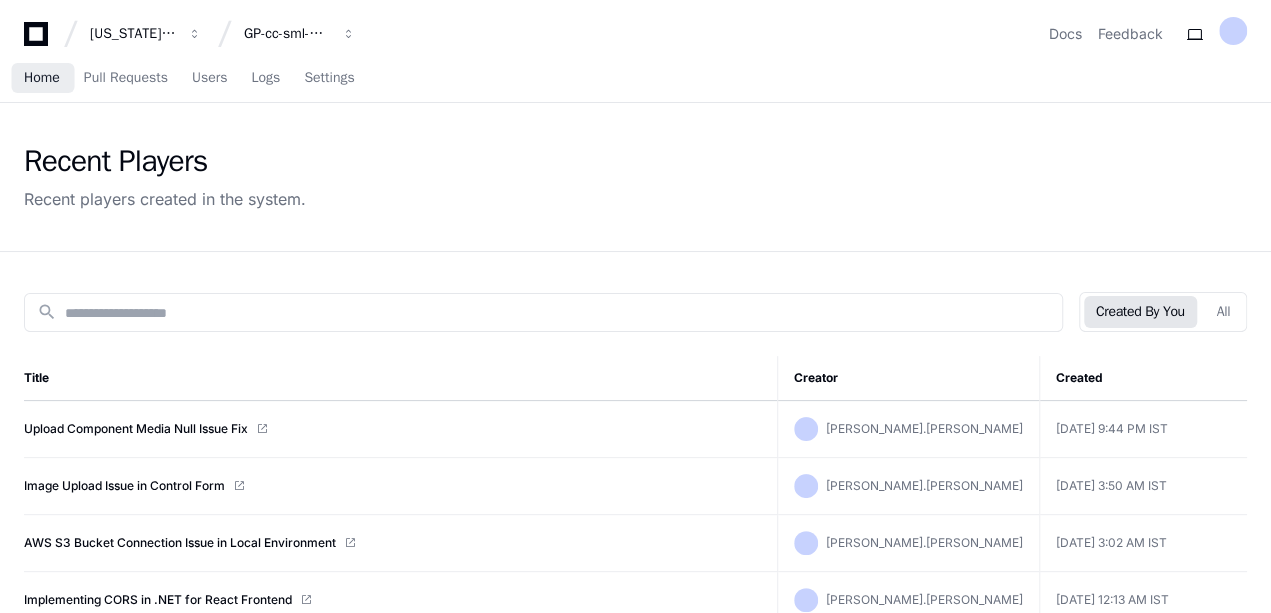 click on "Home" at bounding box center [42, 79] 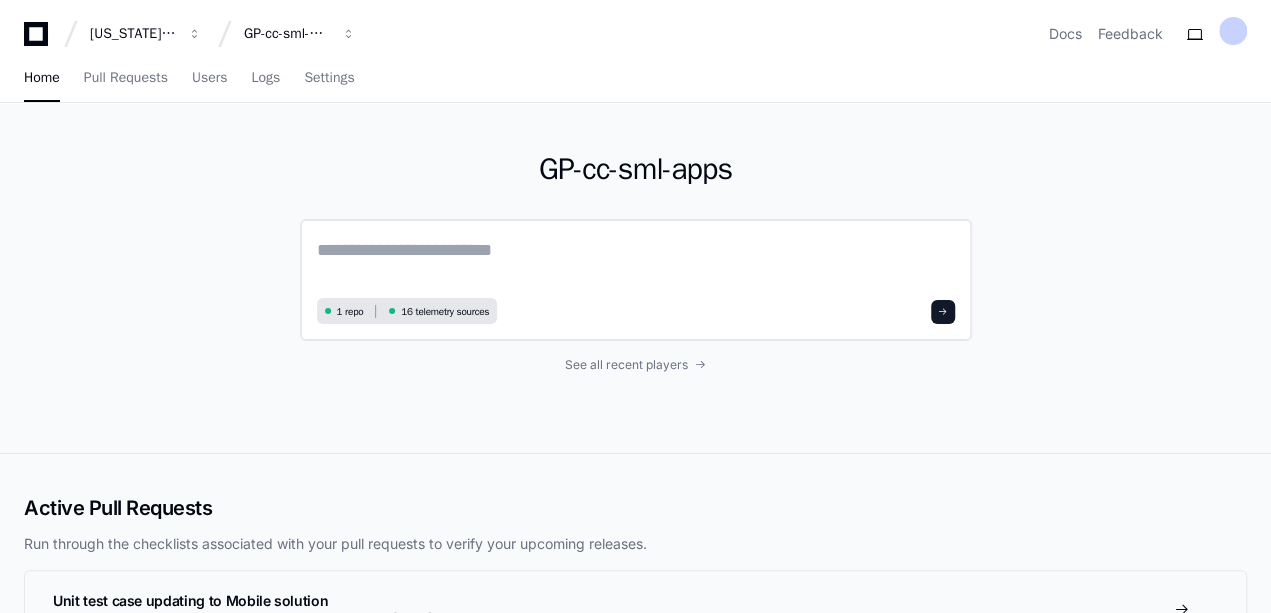 click 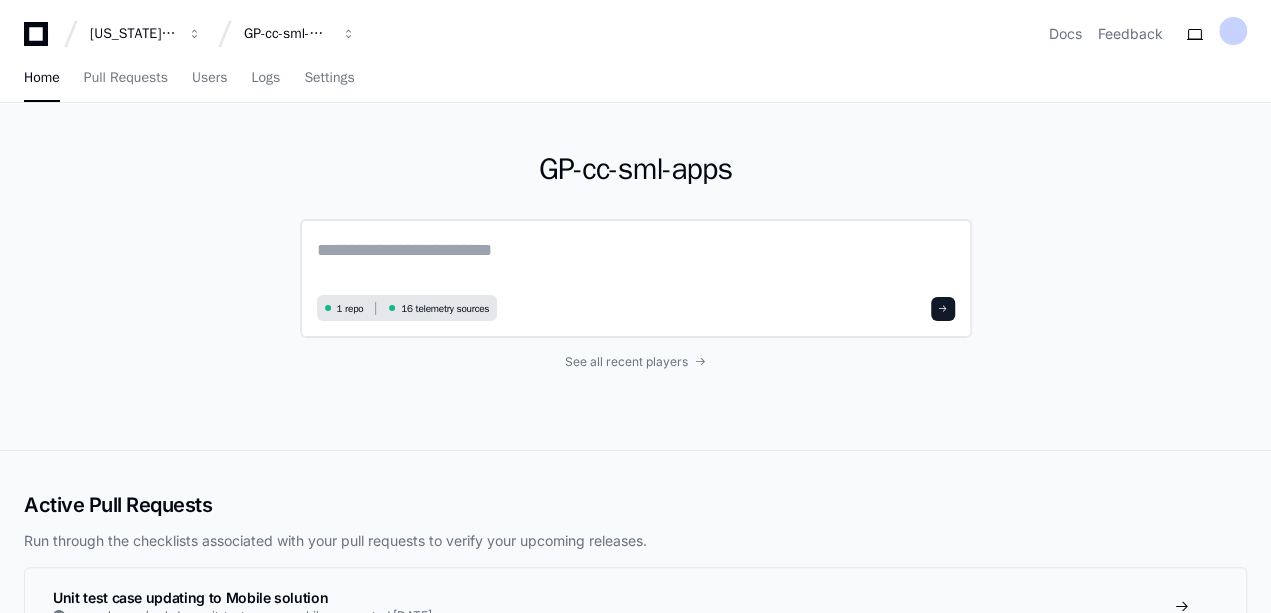paste on "**********" 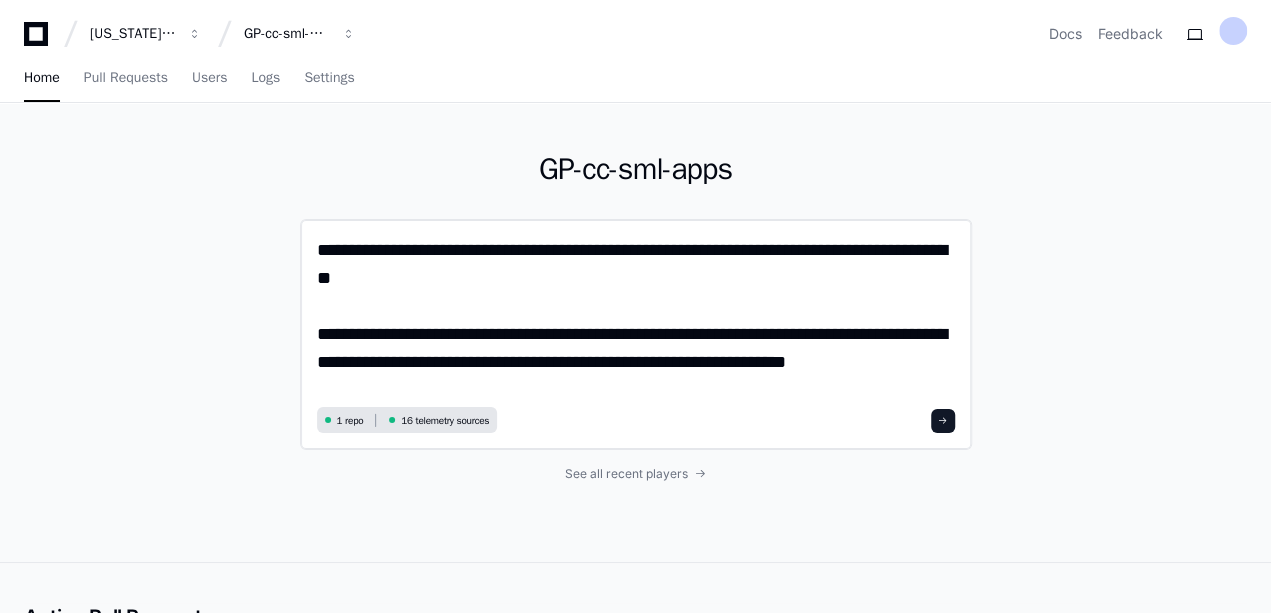 scroll, scrollTop: 0, scrollLeft: 0, axis: both 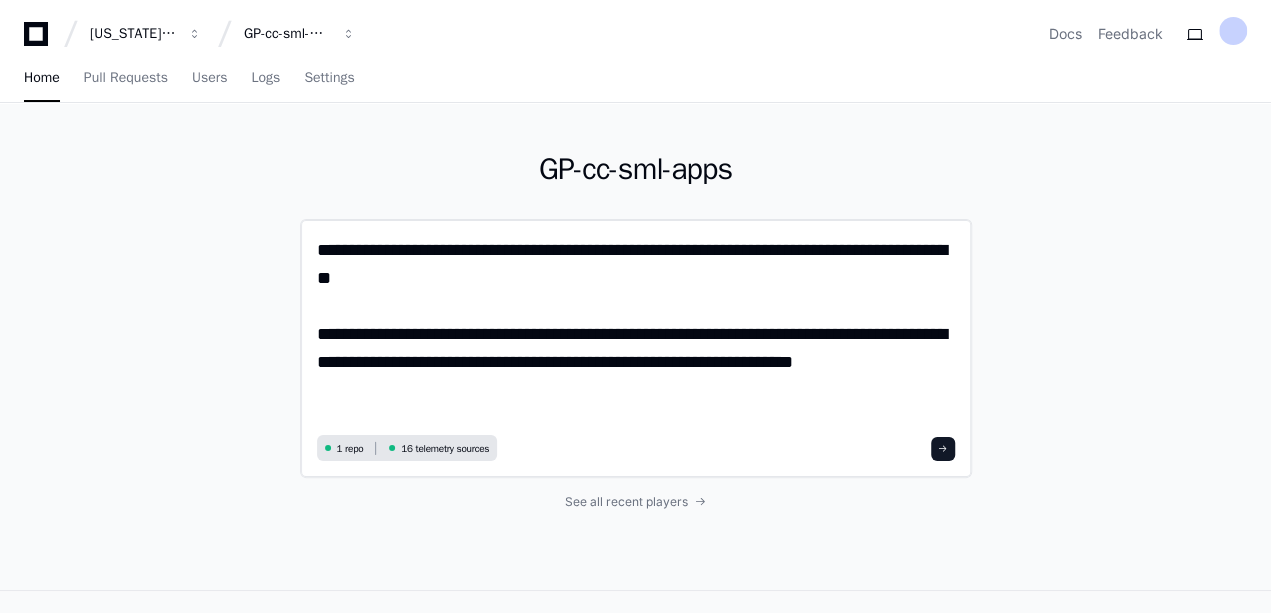 click on "**********" 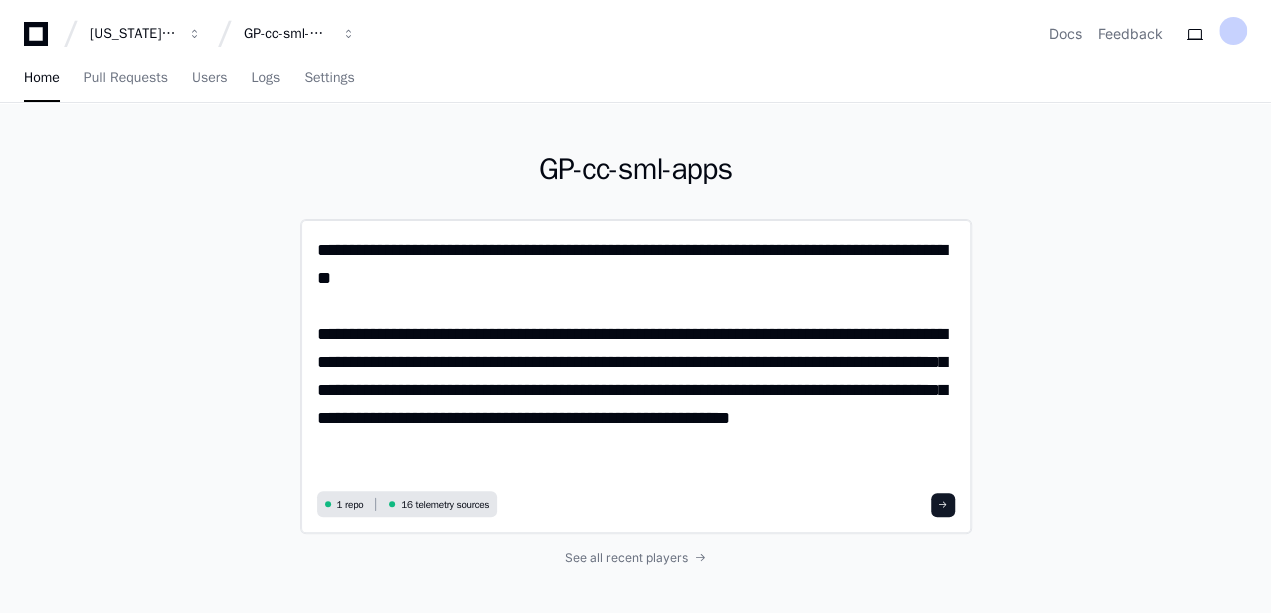 scroll, scrollTop: 0, scrollLeft: 0, axis: both 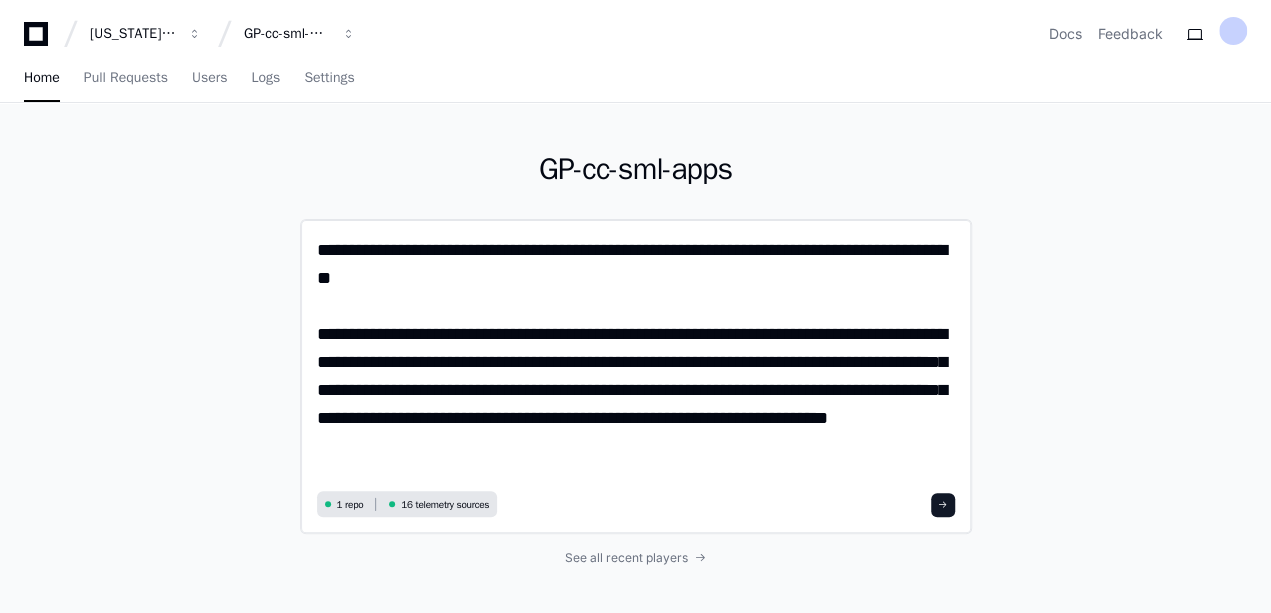 paste on "**********" 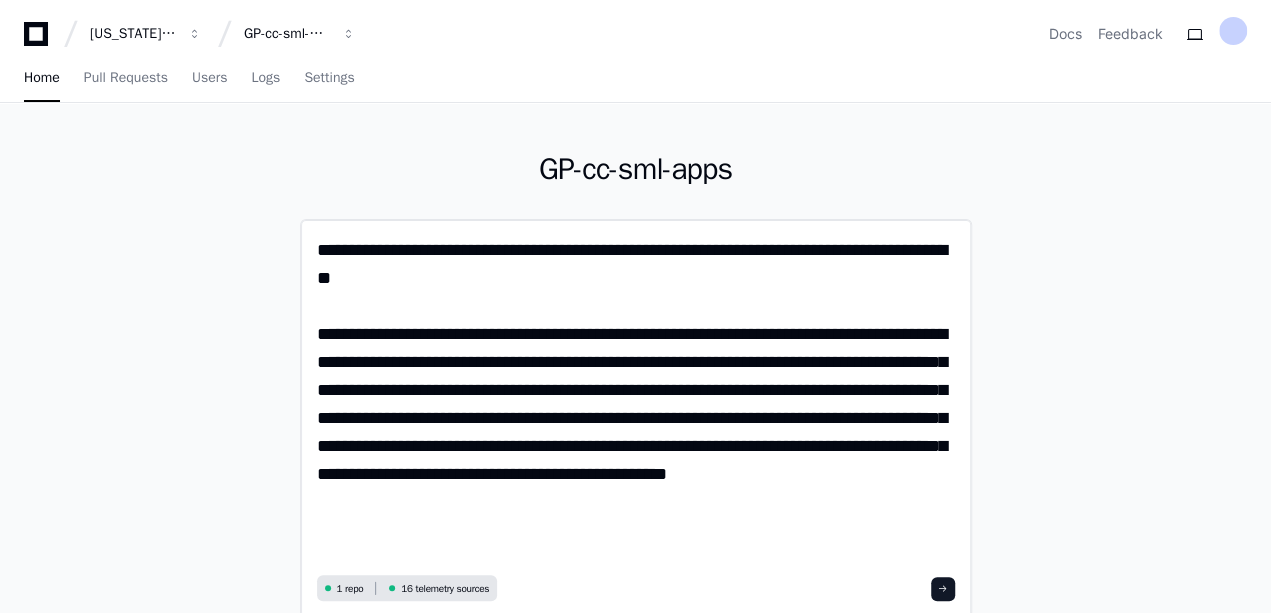 scroll, scrollTop: 0, scrollLeft: 0, axis: both 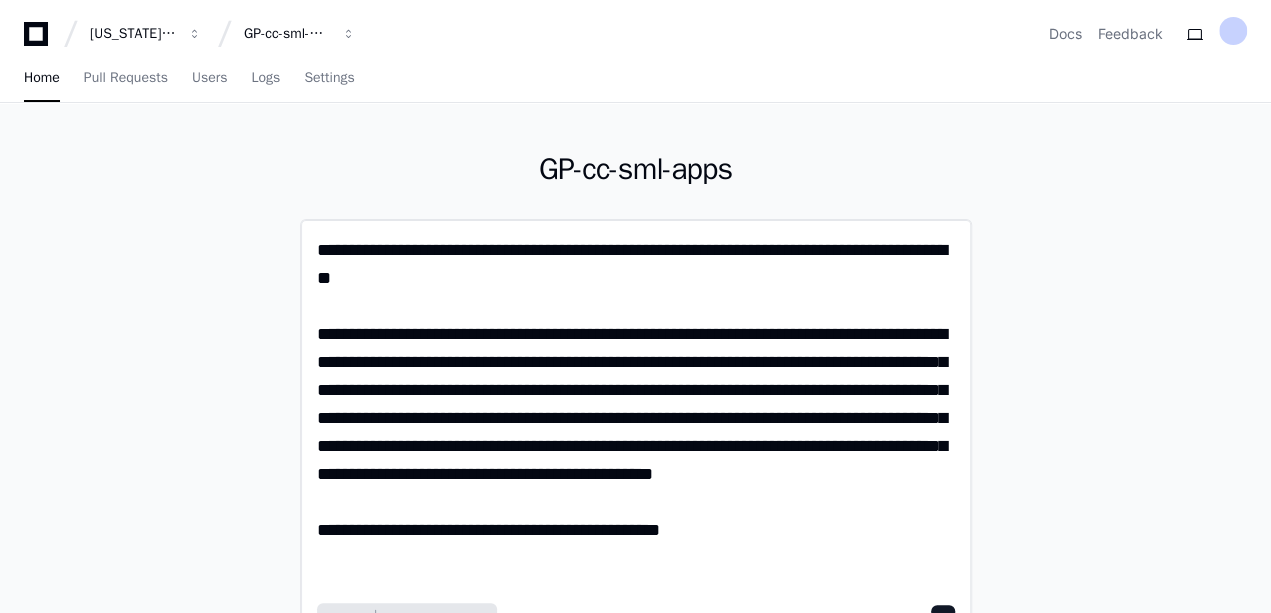 click on "**********" 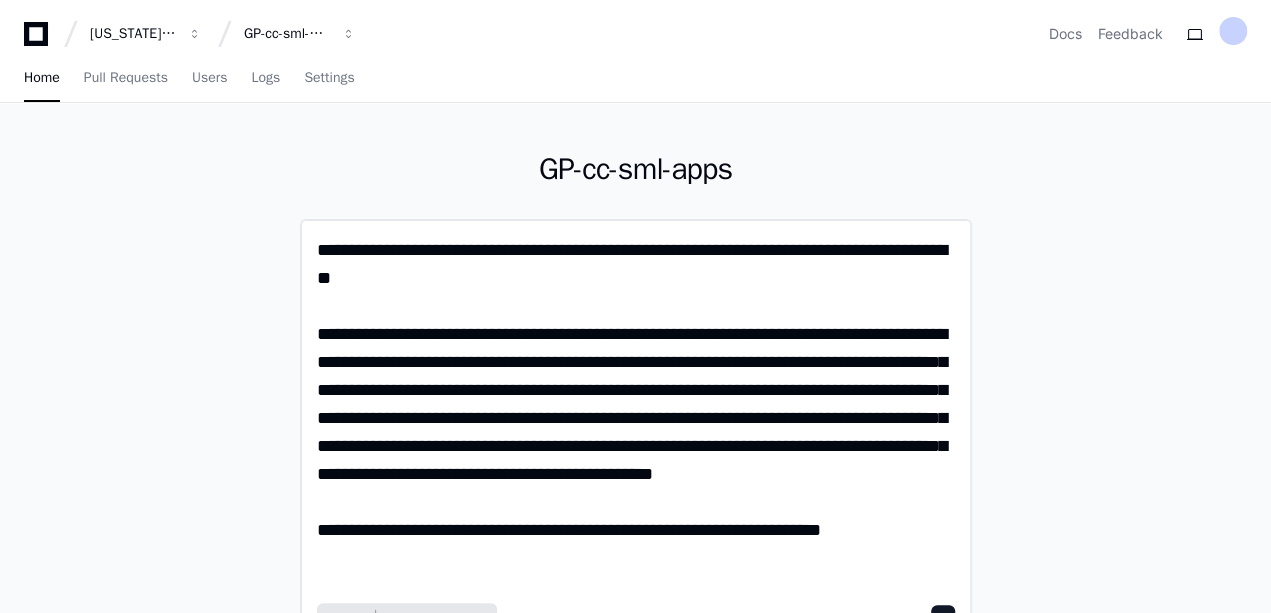 click on "**********" 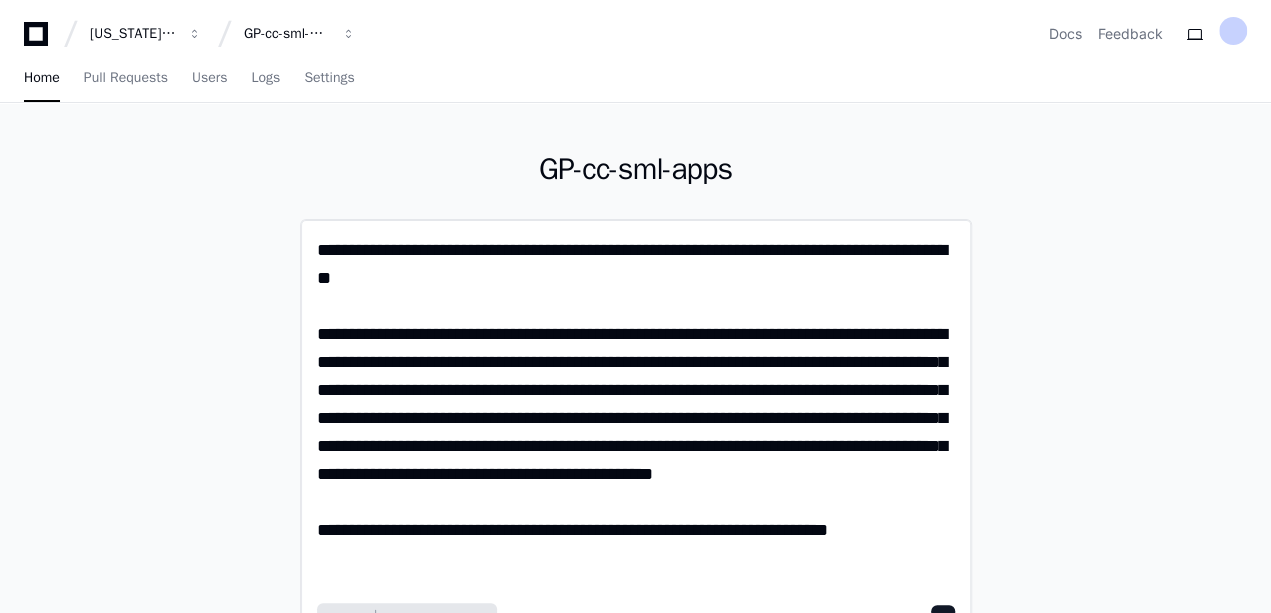 scroll, scrollTop: 0, scrollLeft: 0, axis: both 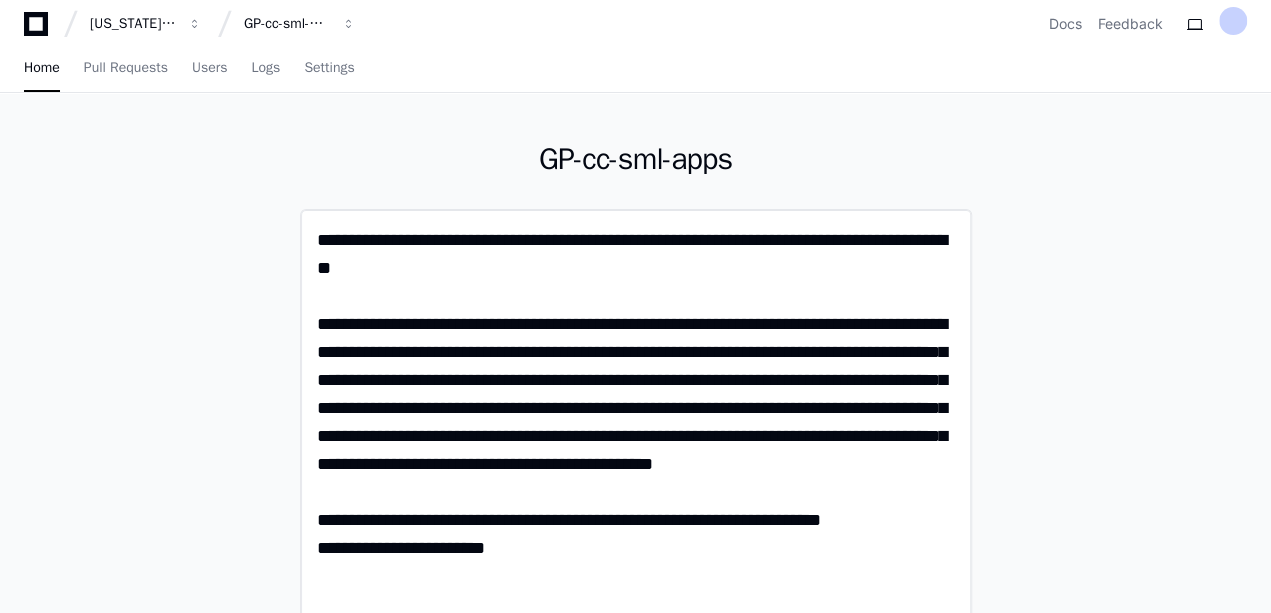paste on "**********" 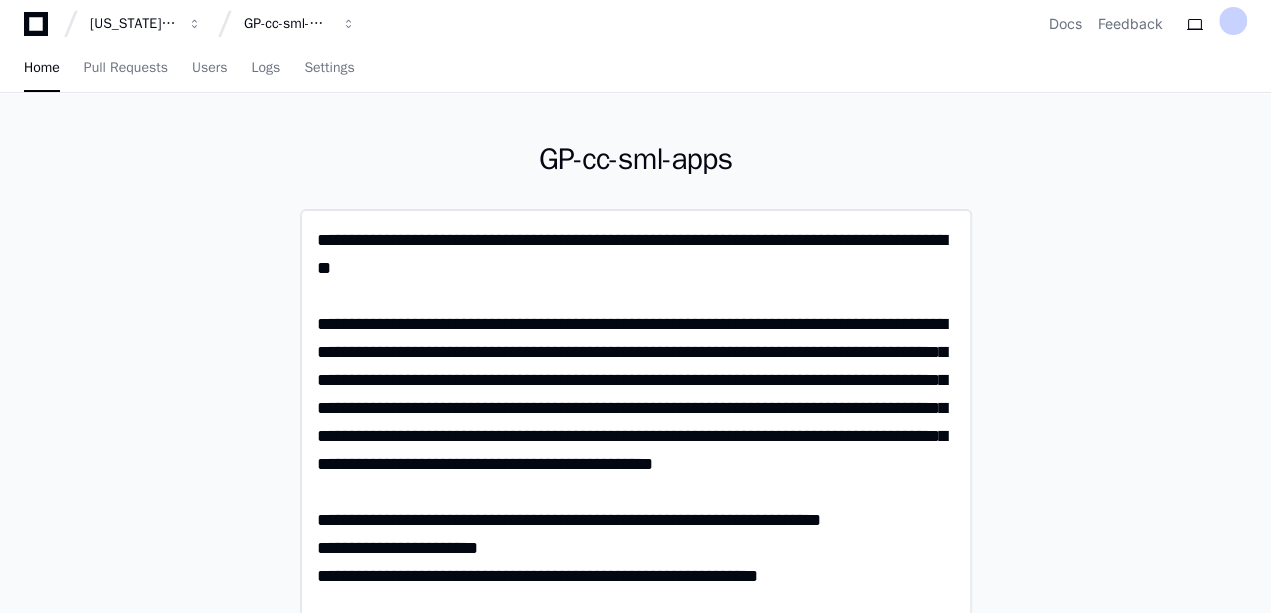 scroll, scrollTop: 12, scrollLeft: 0, axis: vertical 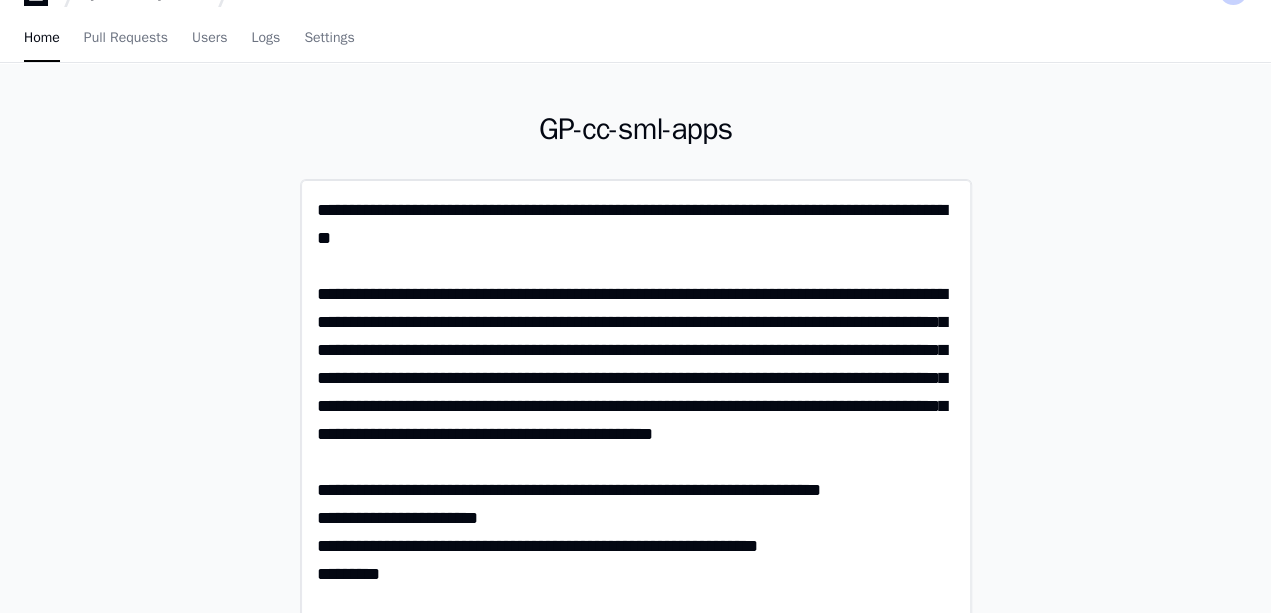 paste on "**********" 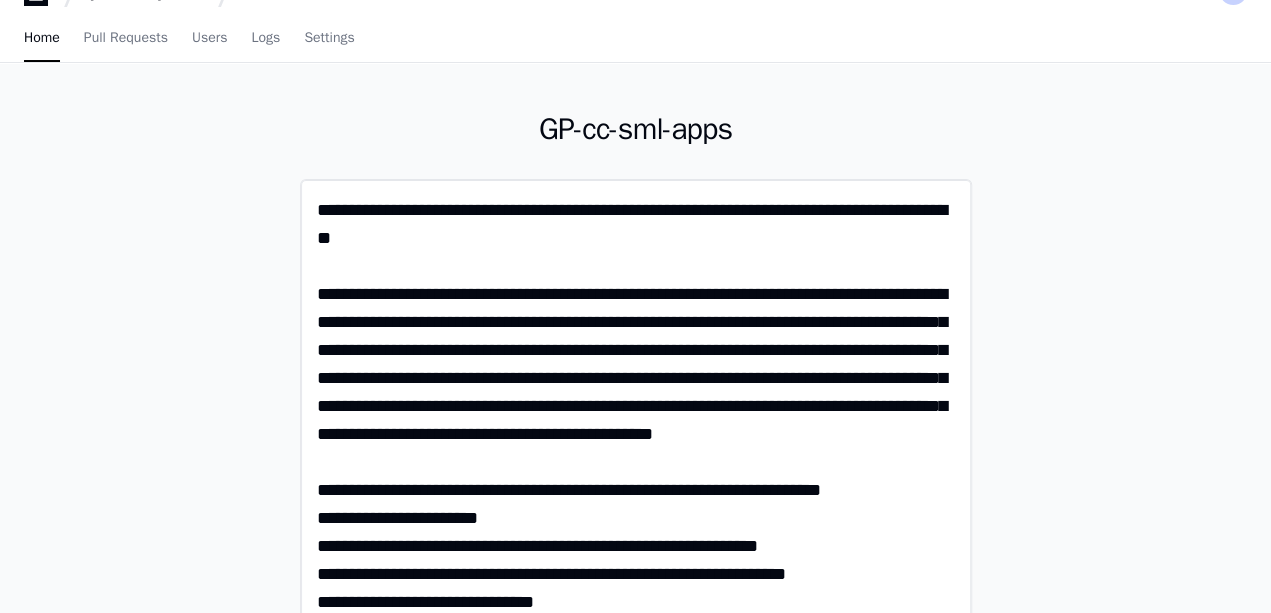 scroll, scrollTop: 29, scrollLeft: 0, axis: vertical 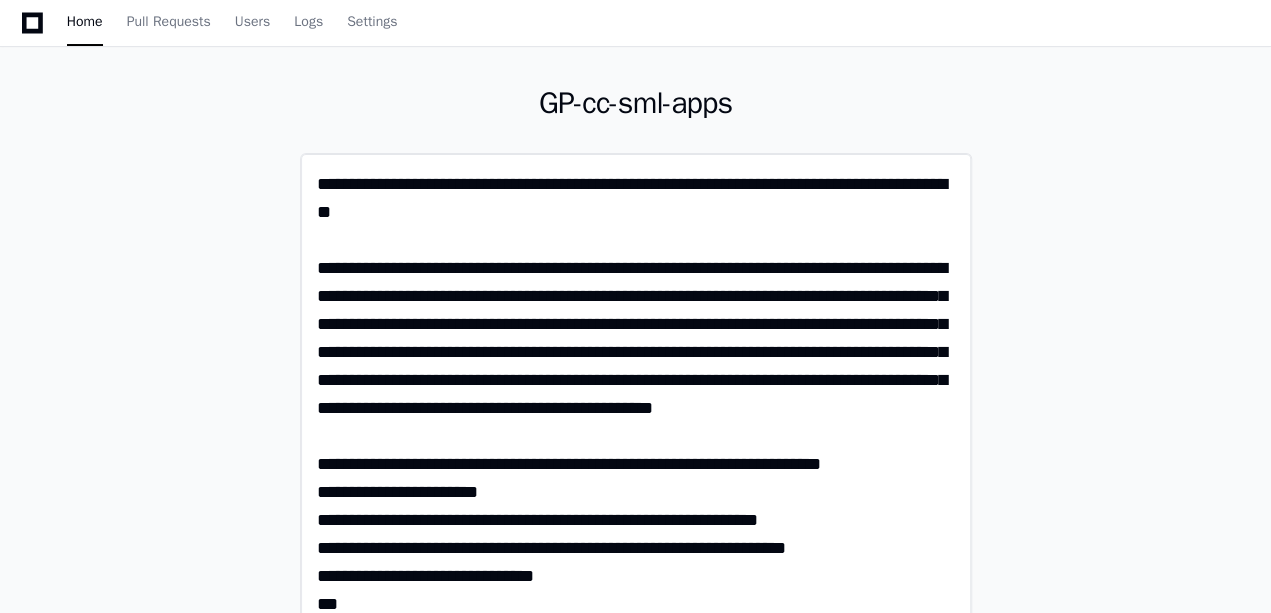 click on "**********" 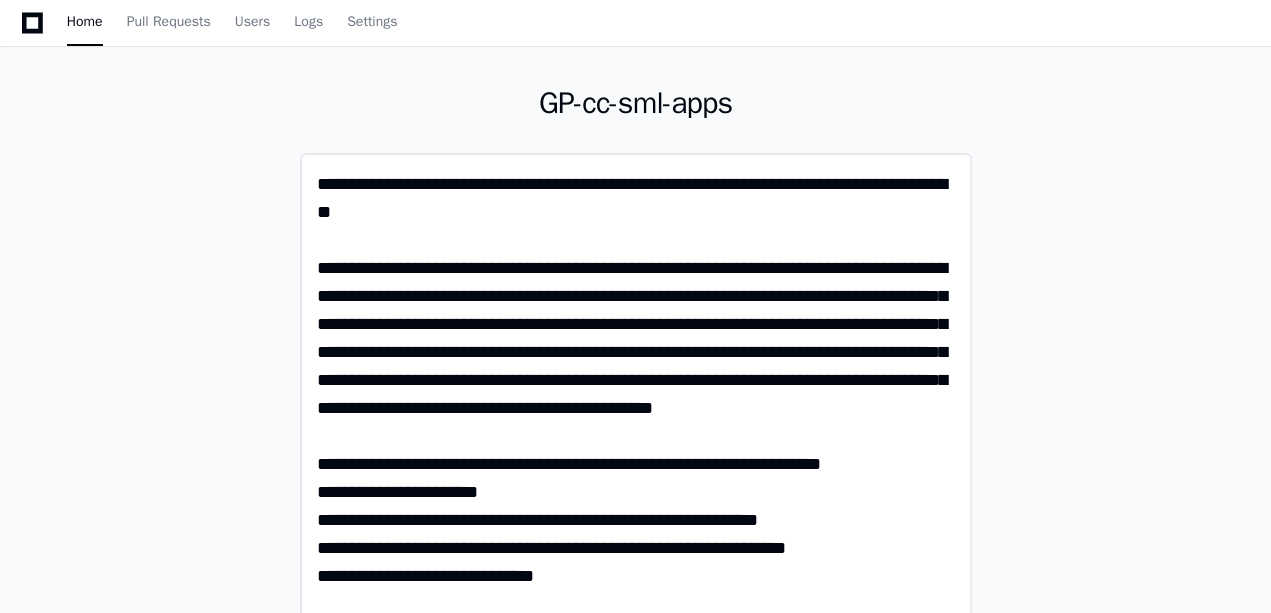 scroll, scrollTop: 96, scrollLeft: 0, axis: vertical 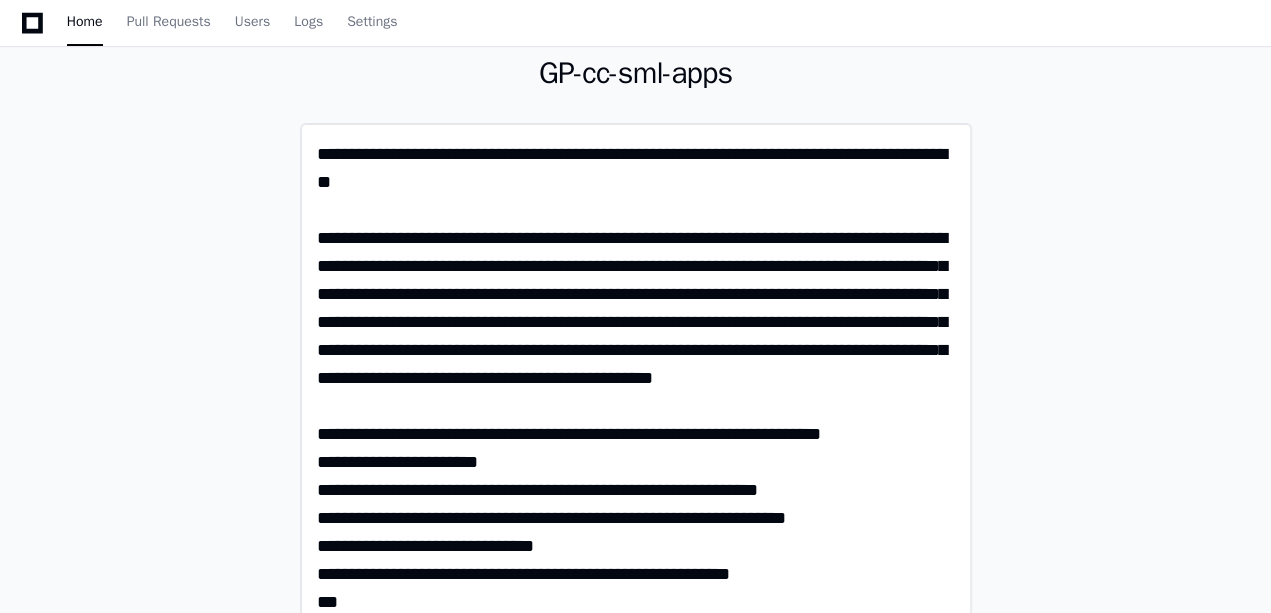 click on "**********" 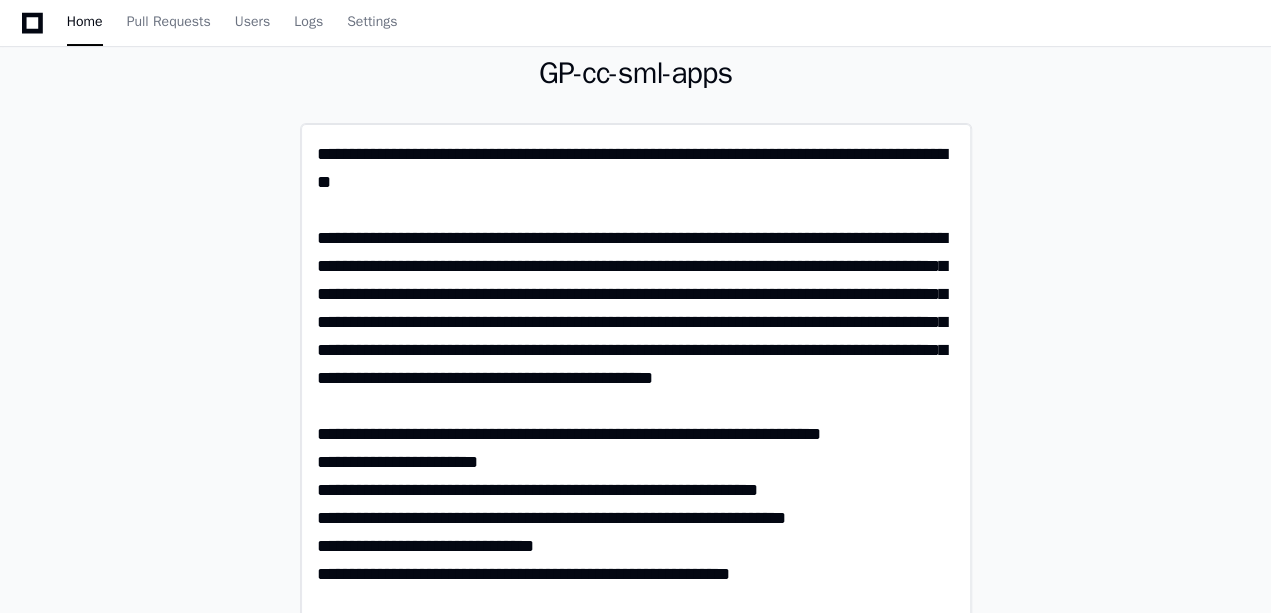 scroll, scrollTop: 124, scrollLeft: 0, axis: vertical 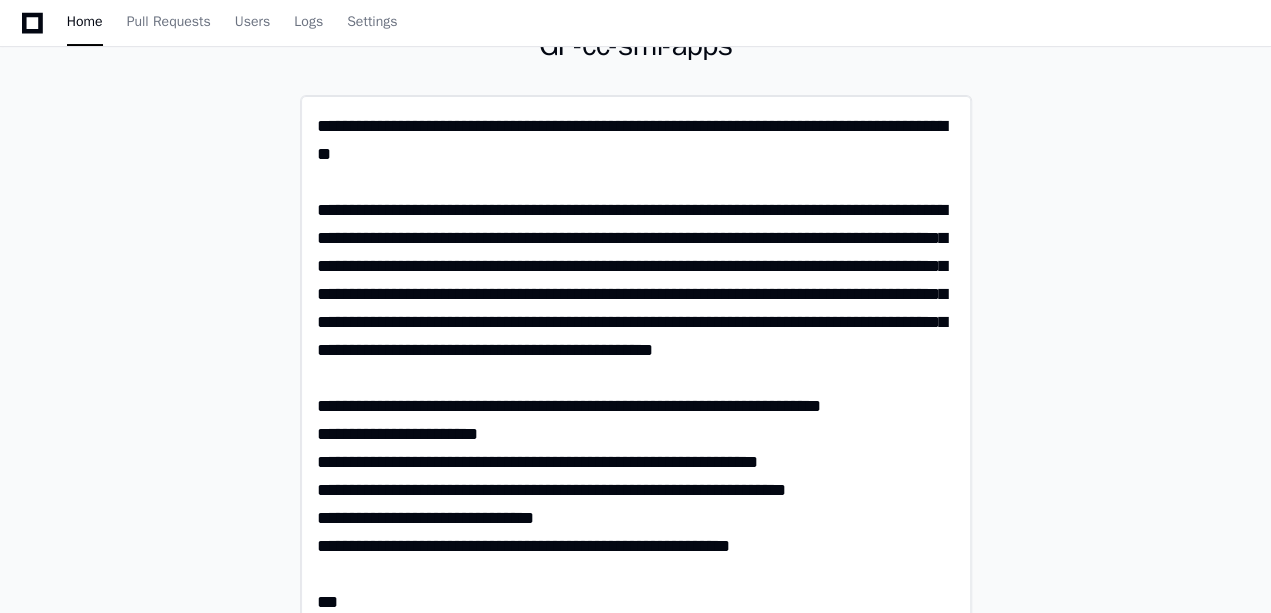 click on "**********" 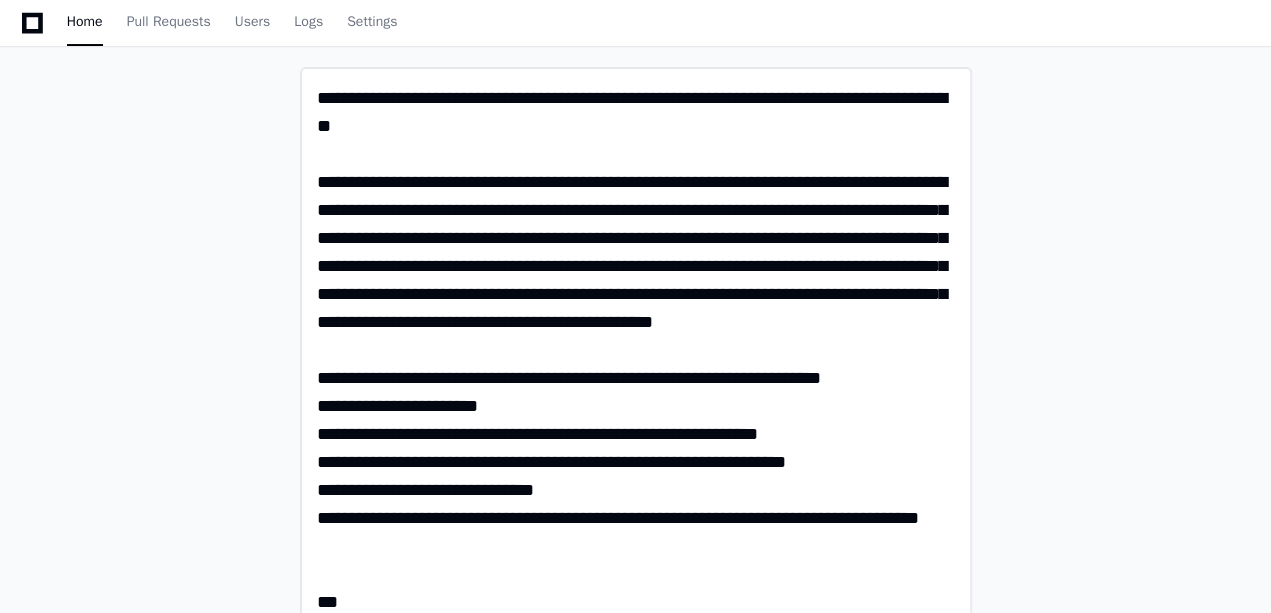 paste on "**********" 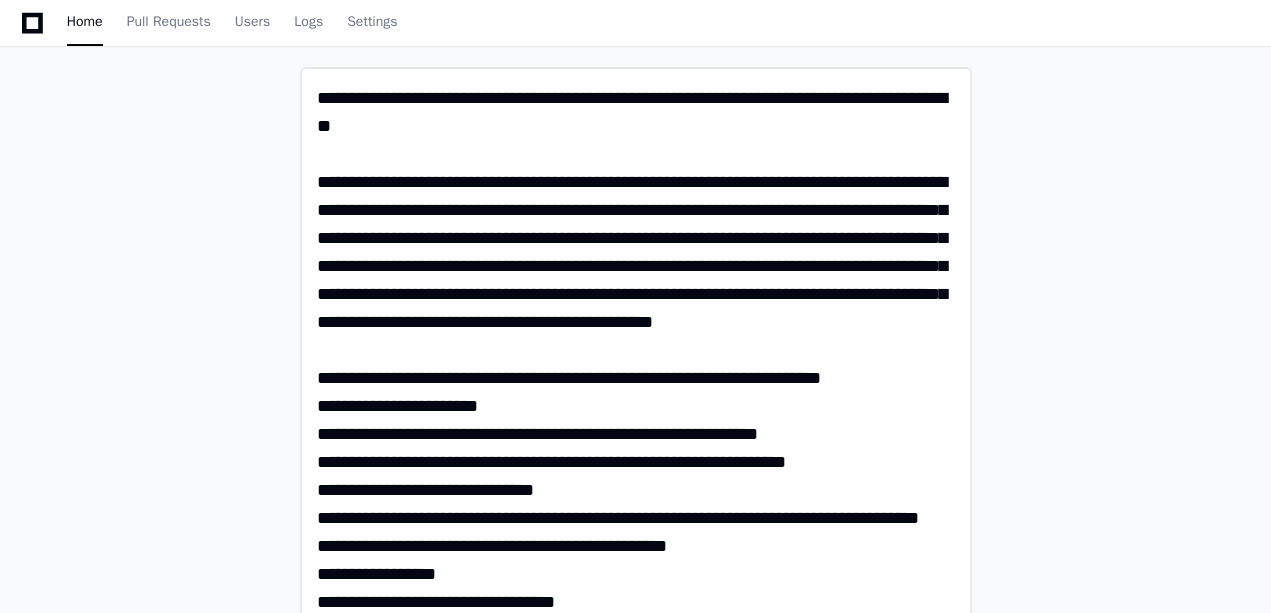 scroll, scrollTop: 164, scrollLeft: 0, axis: vertical 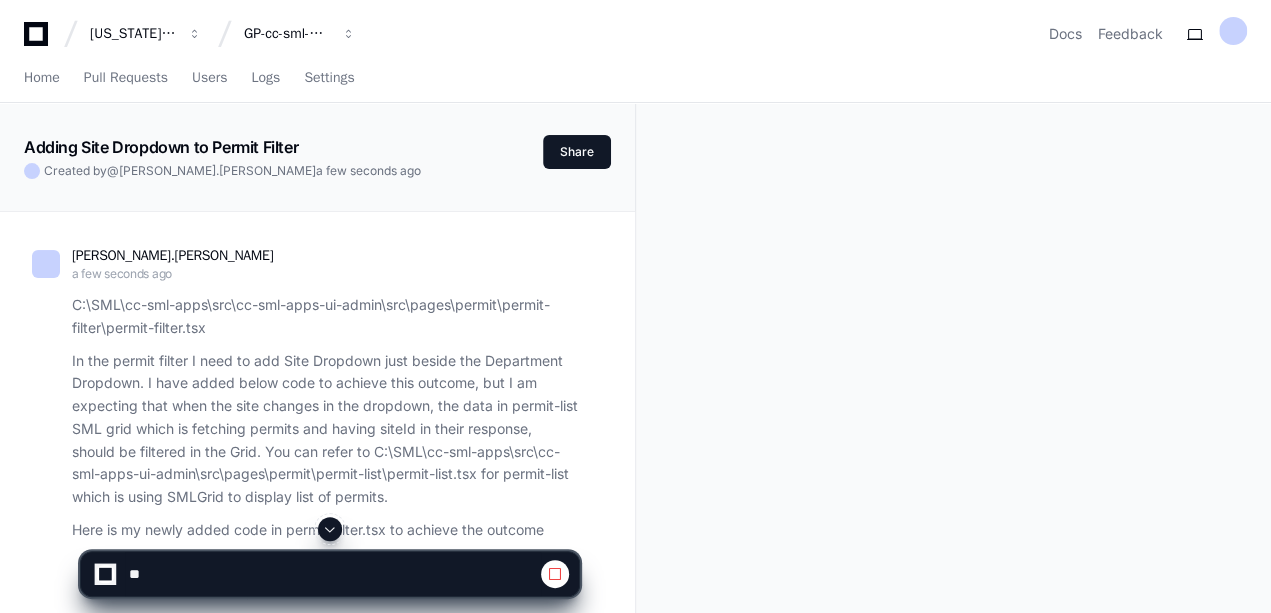 click 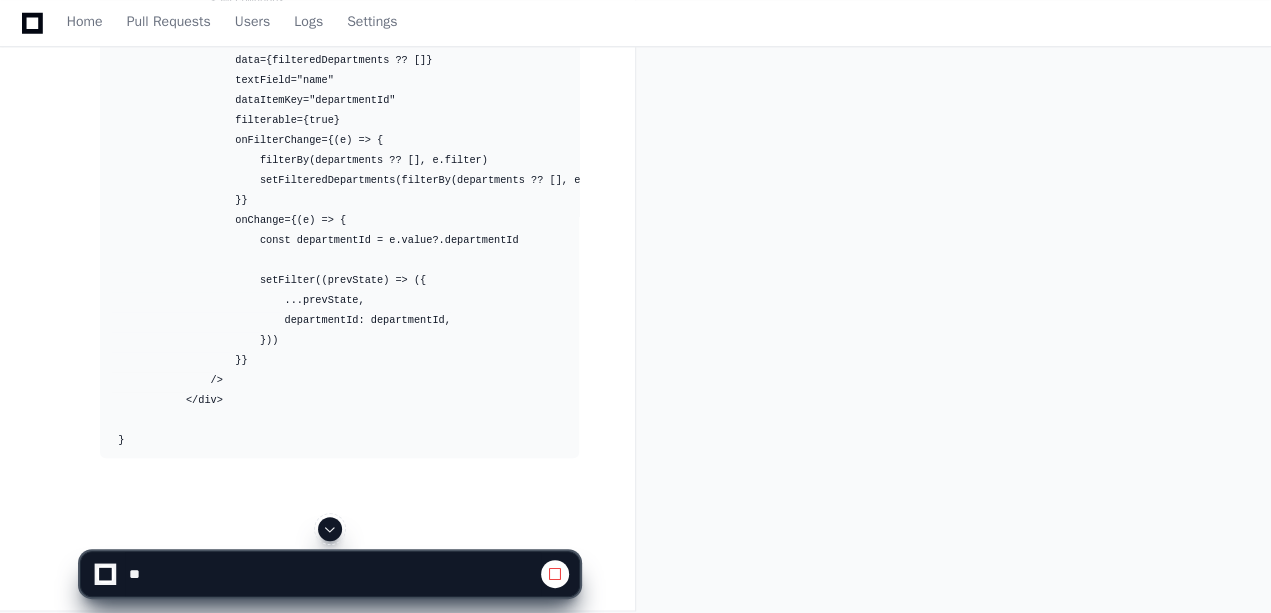 scroll, scrollTop: 966, scrollLeft: 0, axis: vertical 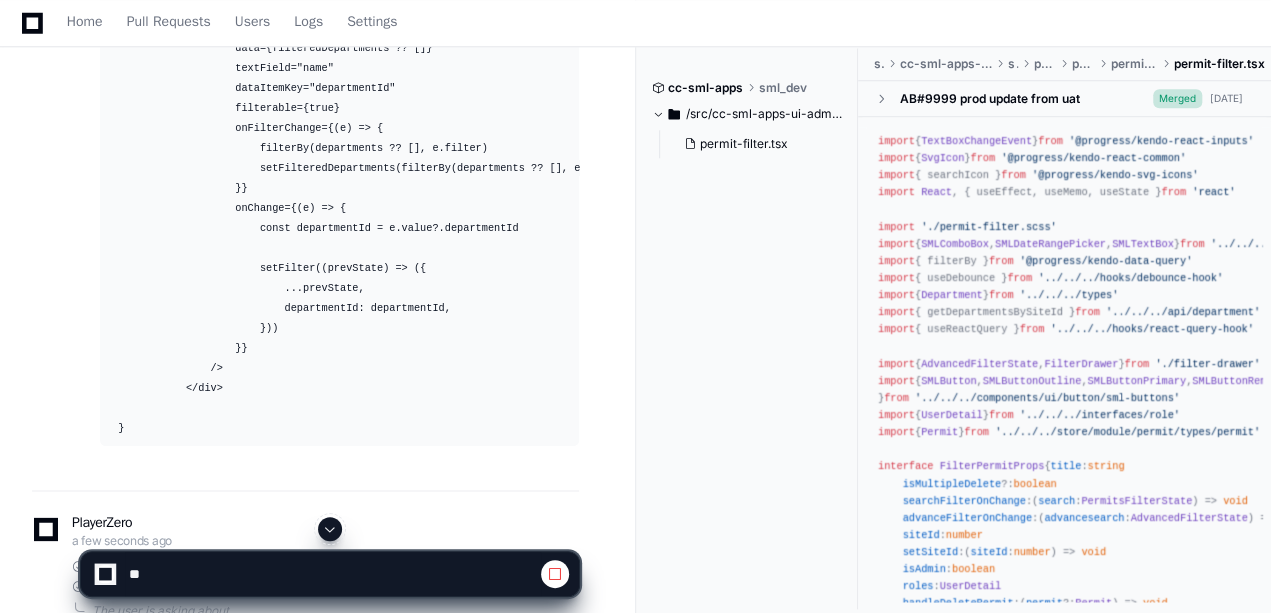 click 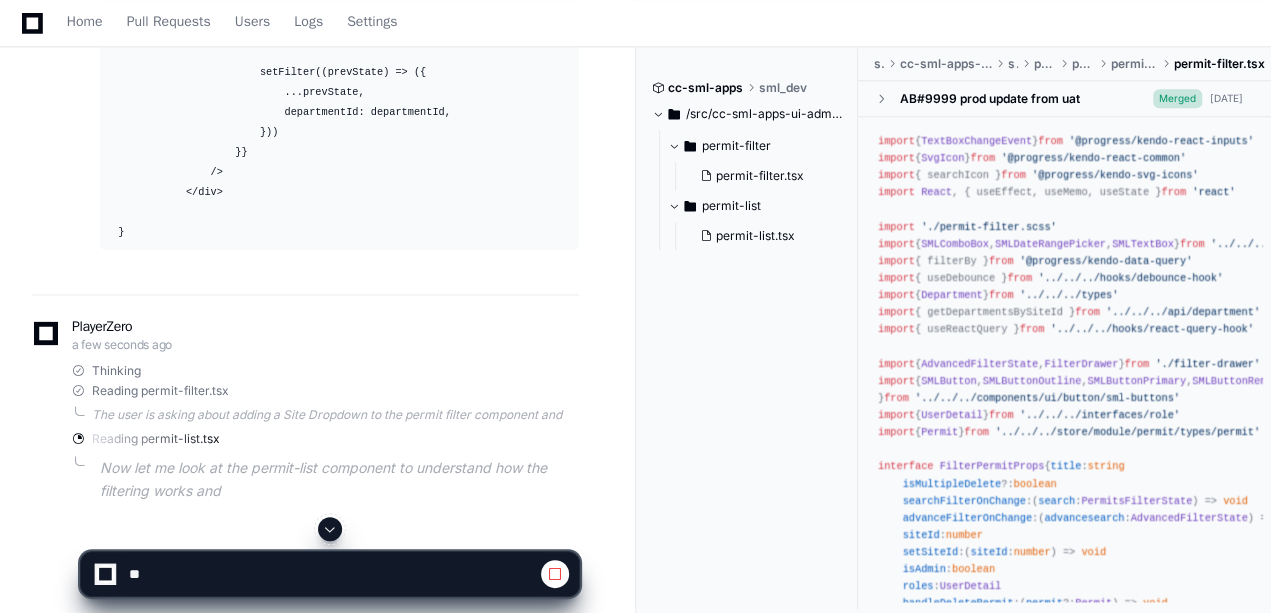 scroll, scrollTop: 1186, scrollLeft: 0, axis: vertical 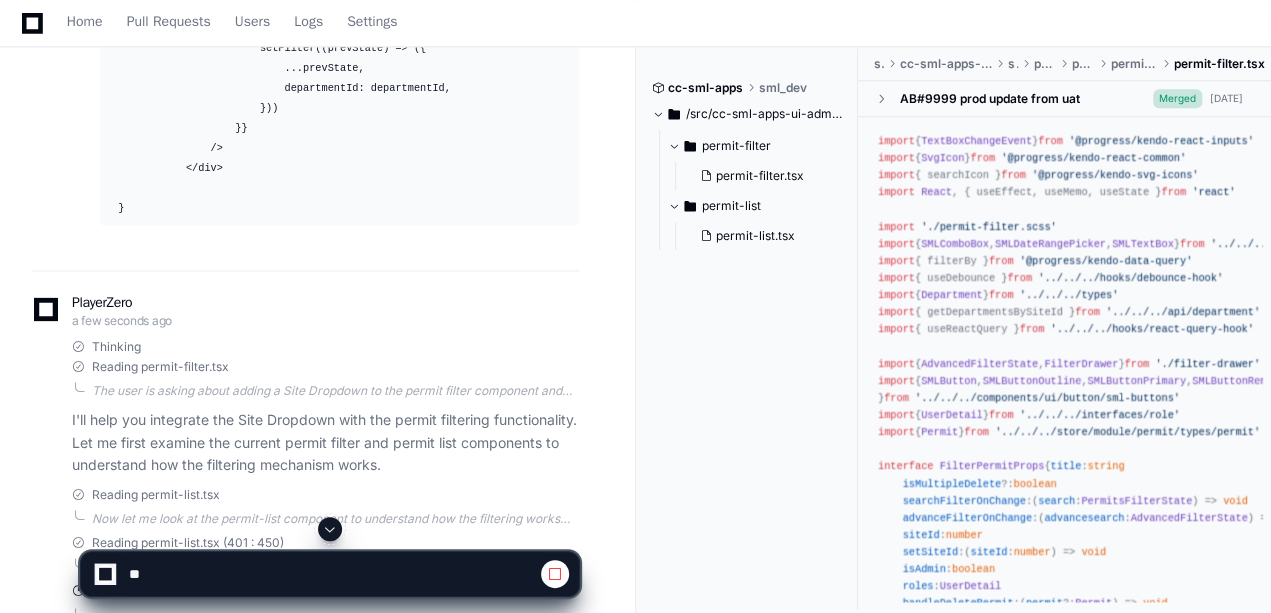 click 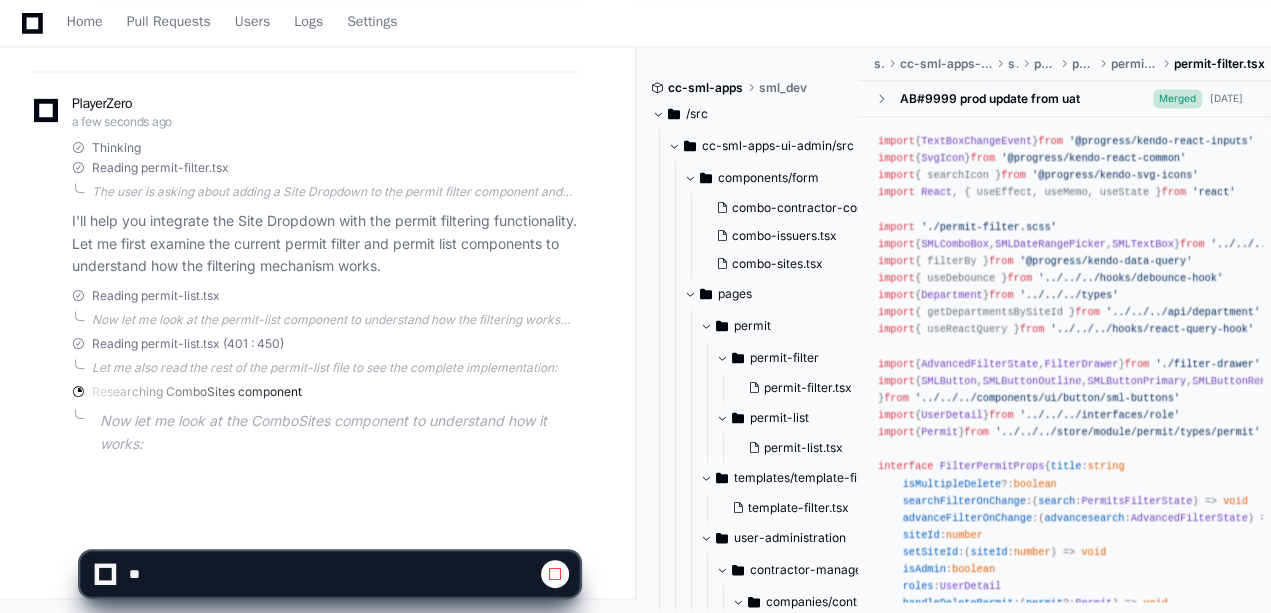 scroll, scrollTop: 1385, scrollLeft: 0, axis: vertical 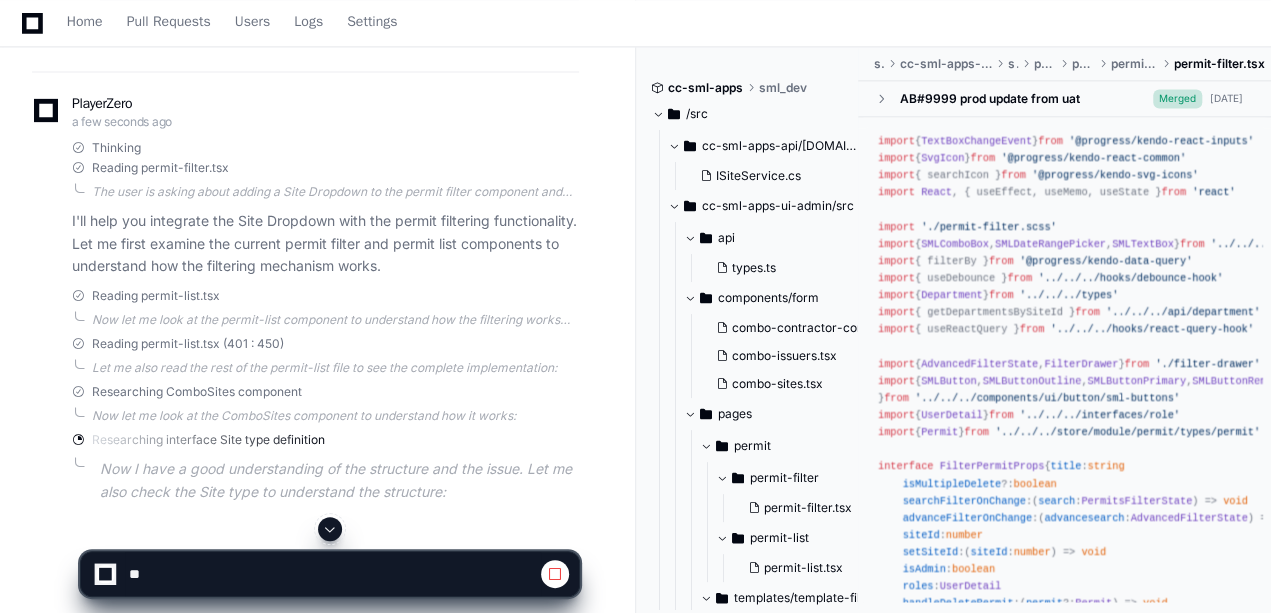 click 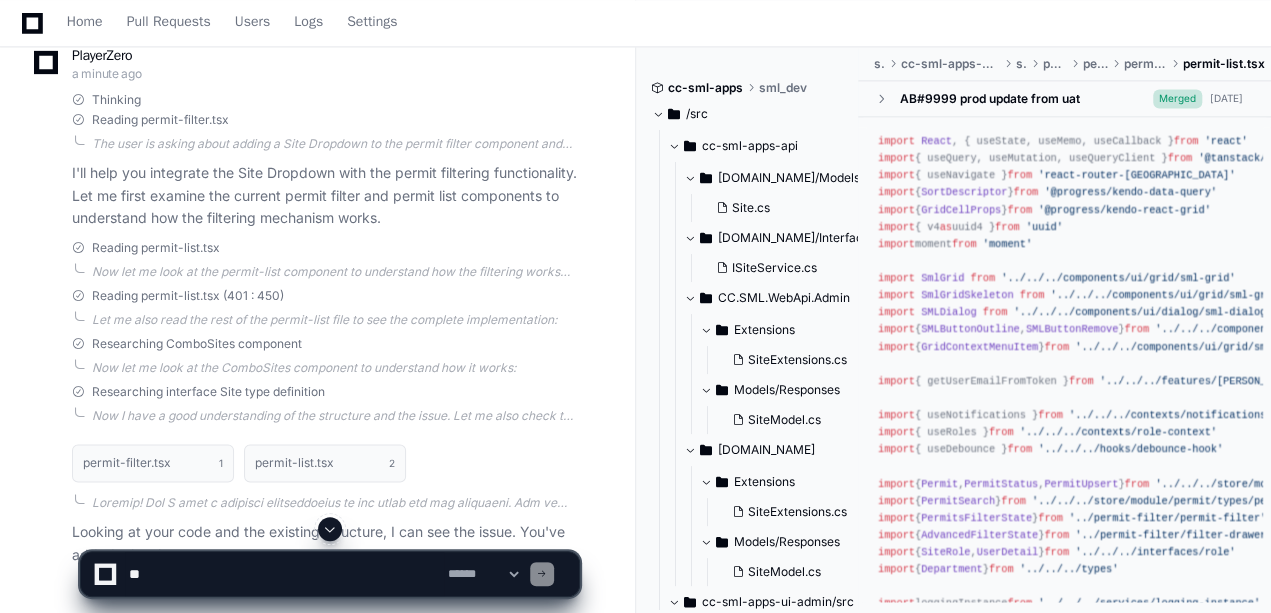click 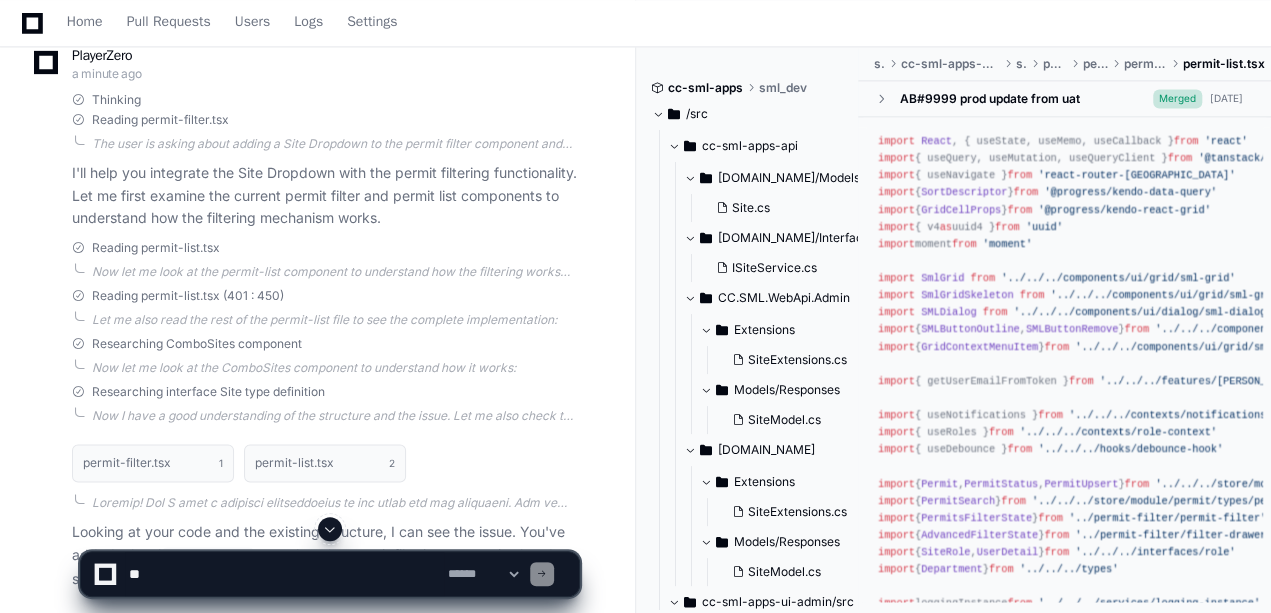 scroll, scrollTop: 1565, scrollLeft: 0, axis: vertical 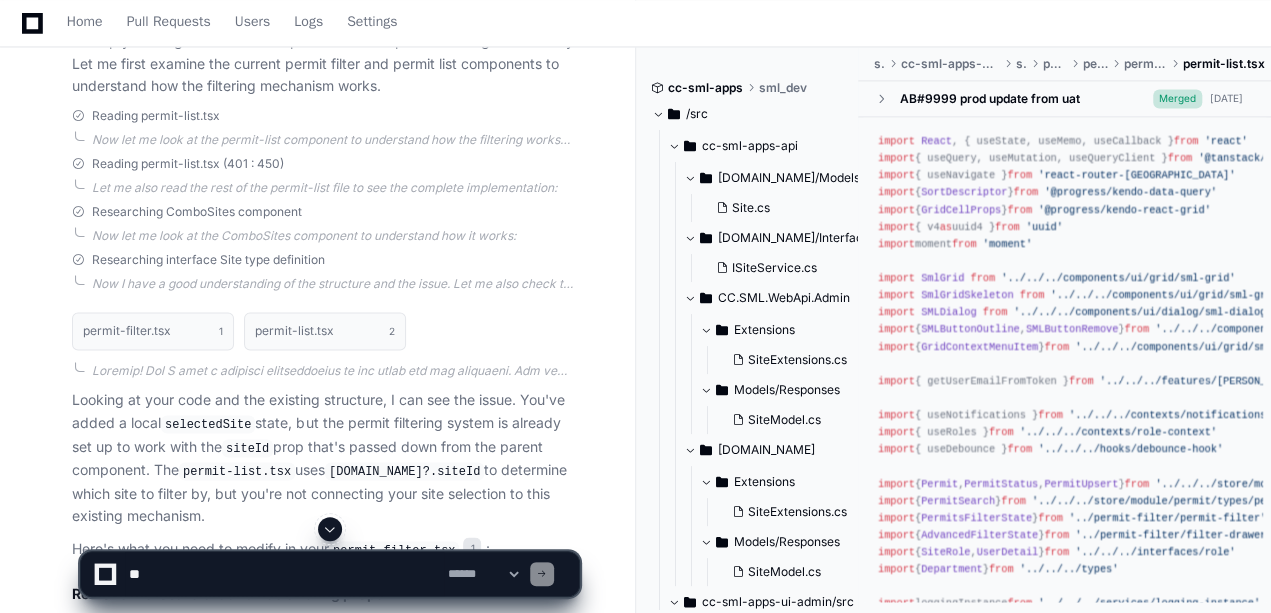 click 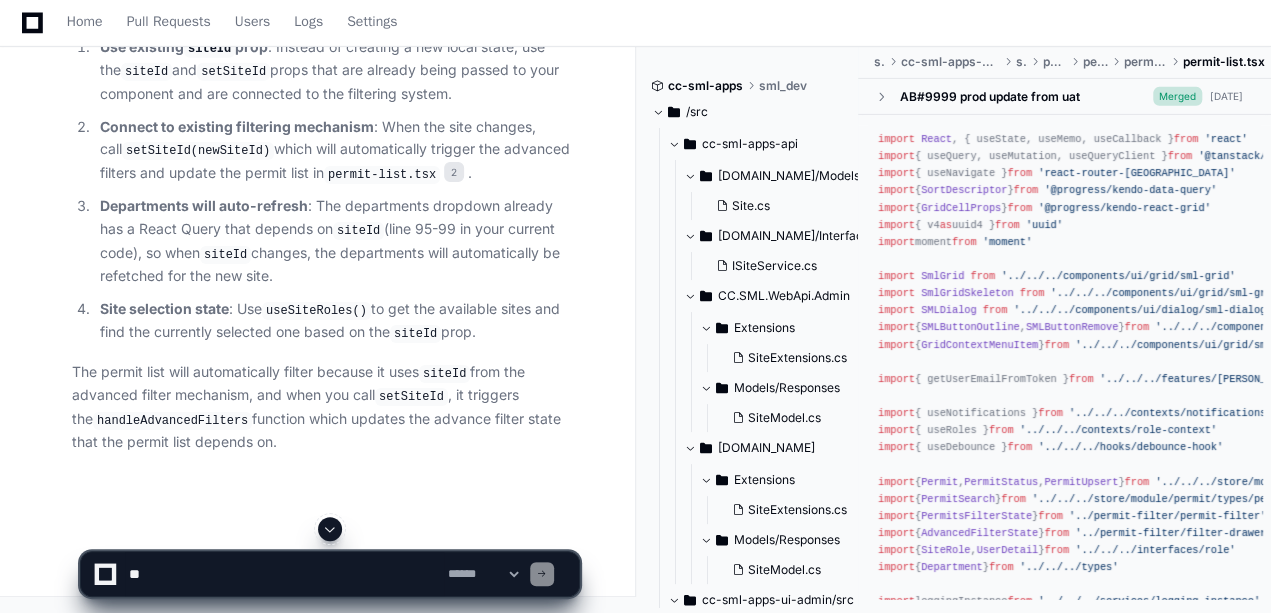 scroll, scrollTop: 3368, scrollLeft: 0, axis: vertical 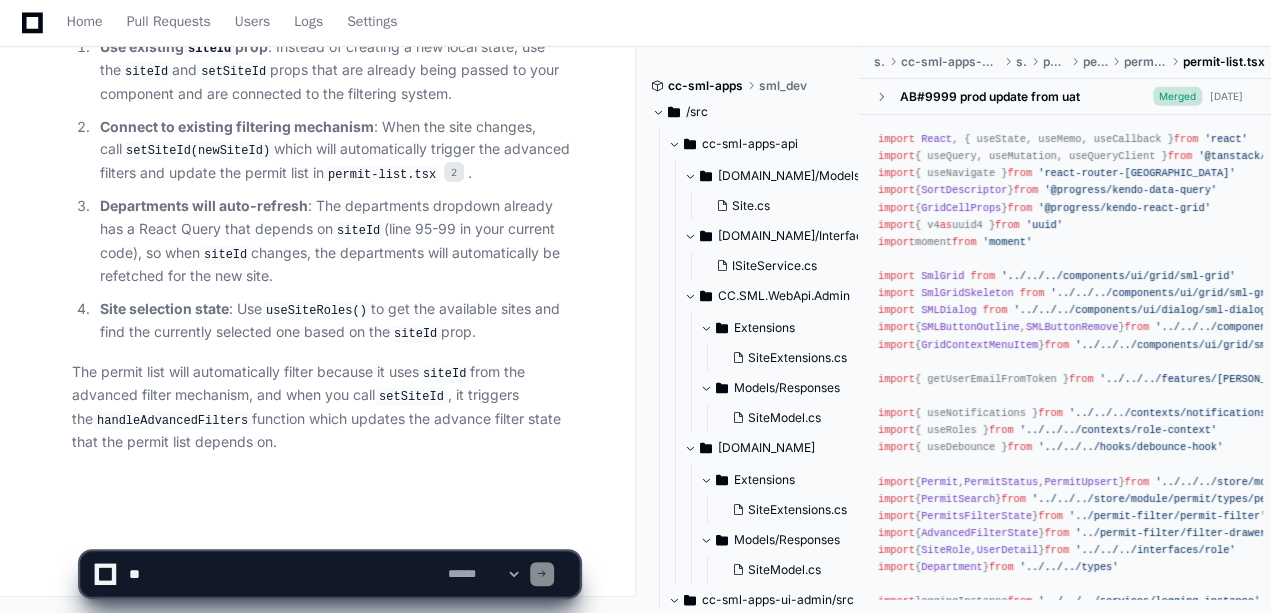 click on "Site selection state : Use  useSiteRoles()  to get the available sites and find the currently selected one based on the  siteId  prop." 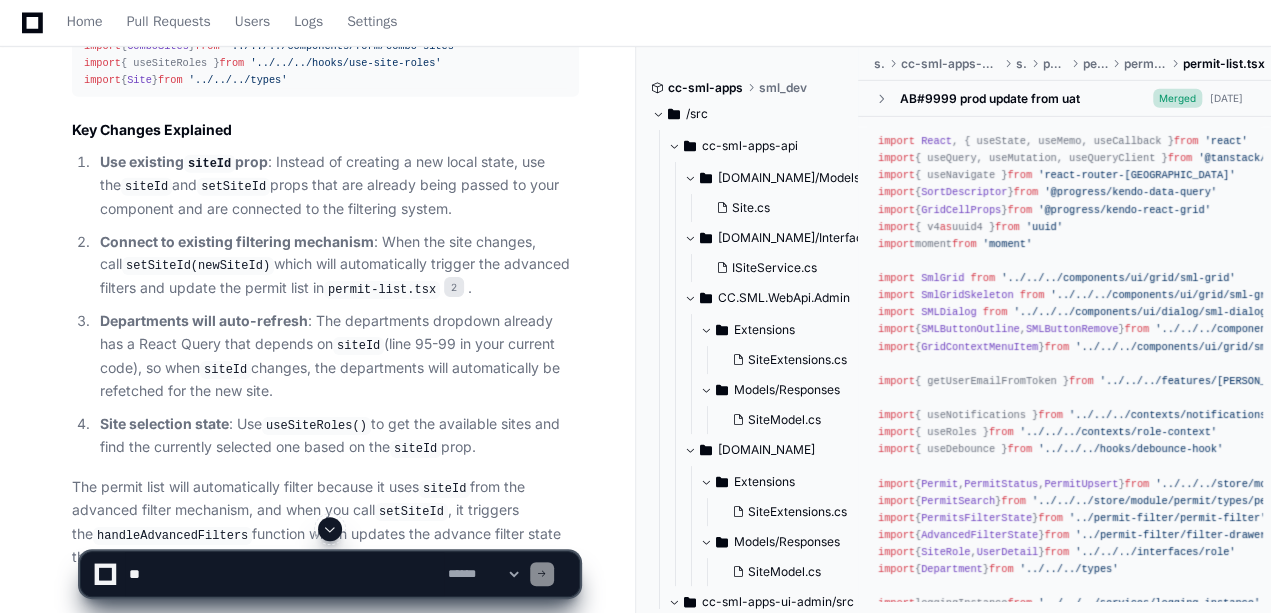scroll, scrollTop: 3108, scrollLeft: 0, axis: vertical 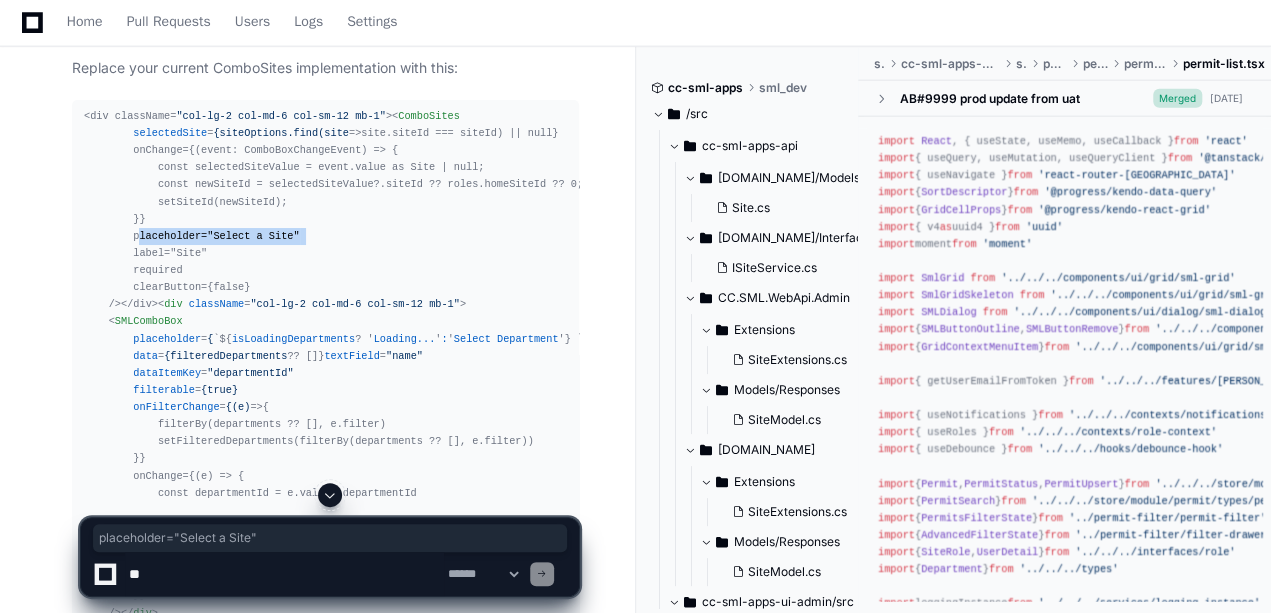 drag, startPoint x: 128, startPoint y: 282, endPoint x: 282, endPoint y: 277, distance: 154.08115 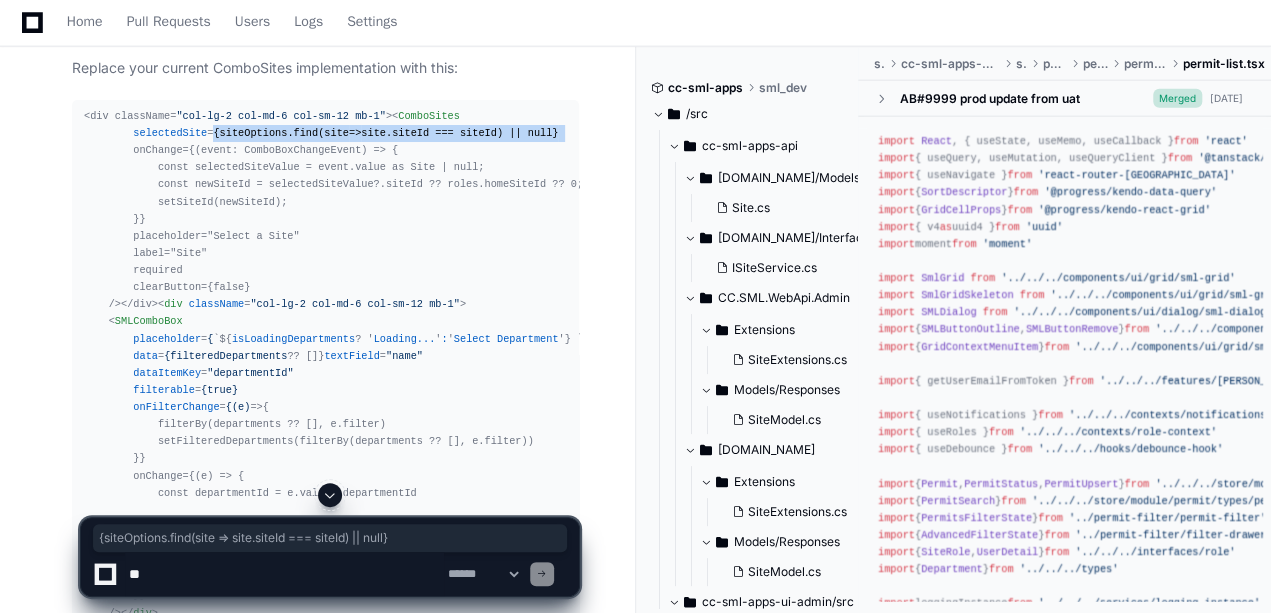 drag, startPoint x: 200, startPoint y: 178, endPoint x: 534, endPoint y: 172, distance: 334.0539 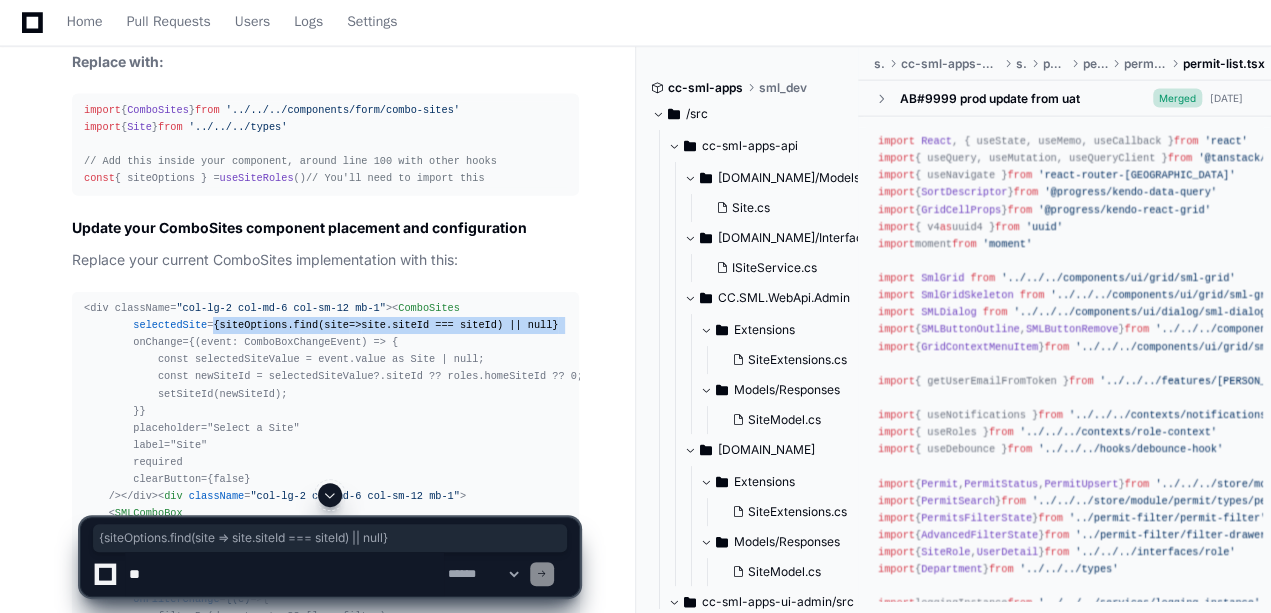 scroll, scrollTop: 2177, scrollLeft: 0, axis: vertical 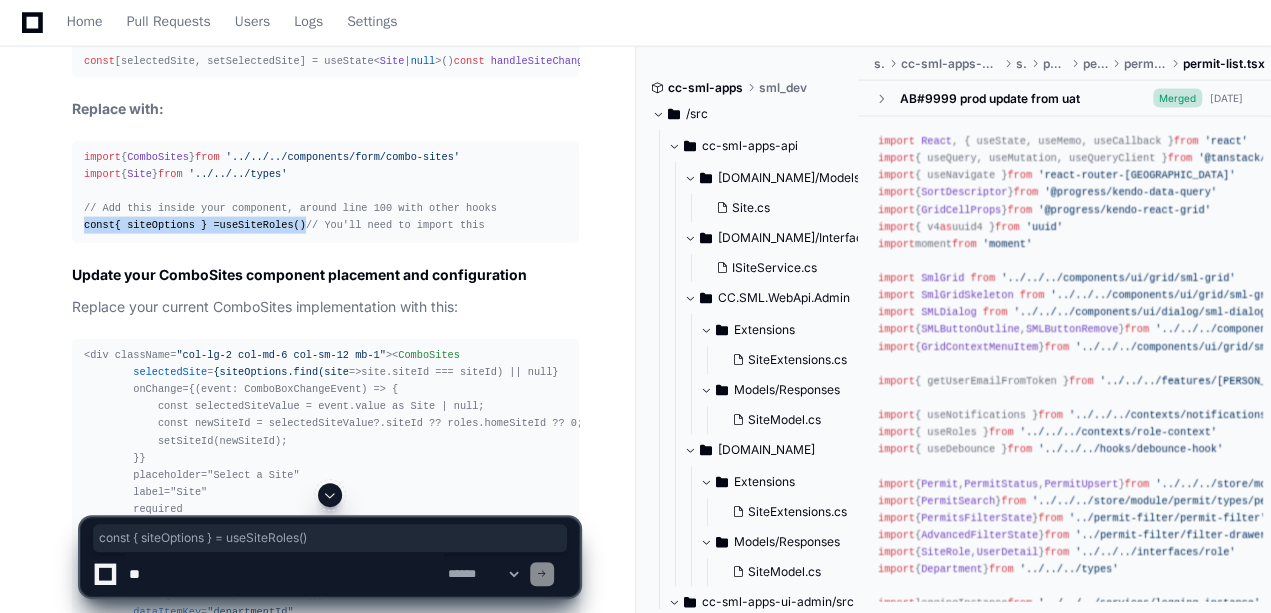 drag, startPoint x: 299, startPoint y: 252, endPoint x: 82, endPoint y: 254, distance: 217.00922 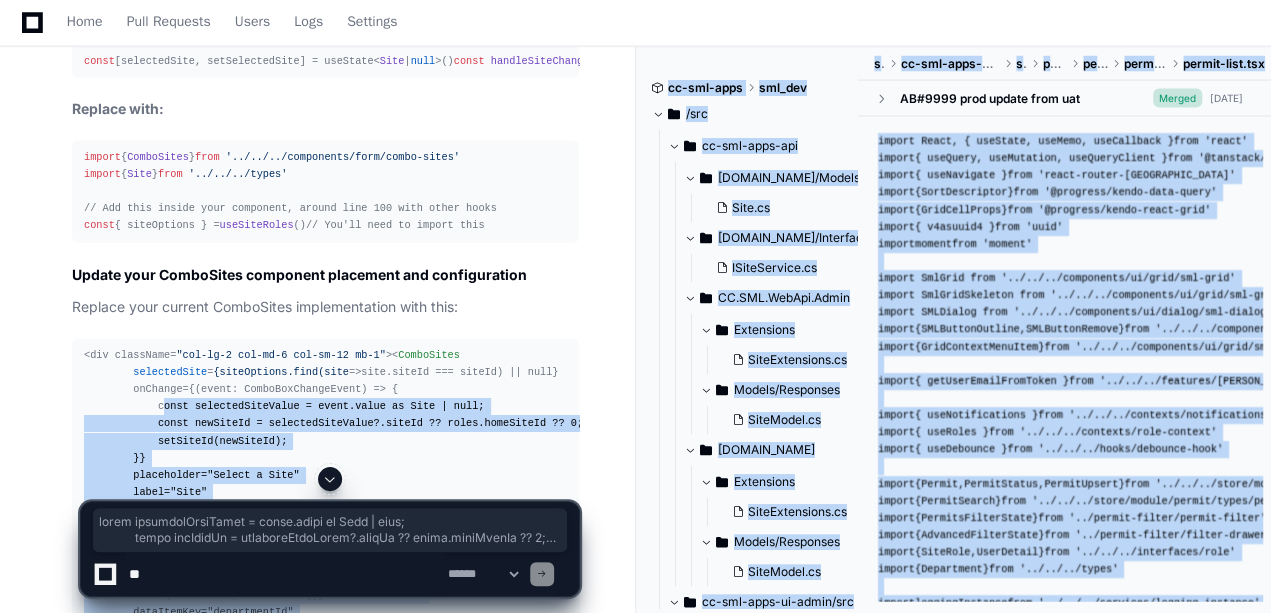 drag, startPoint x: 150, startPoint y: 454, endPoint x: 278, endPoint y: 486, distance: 131.93938 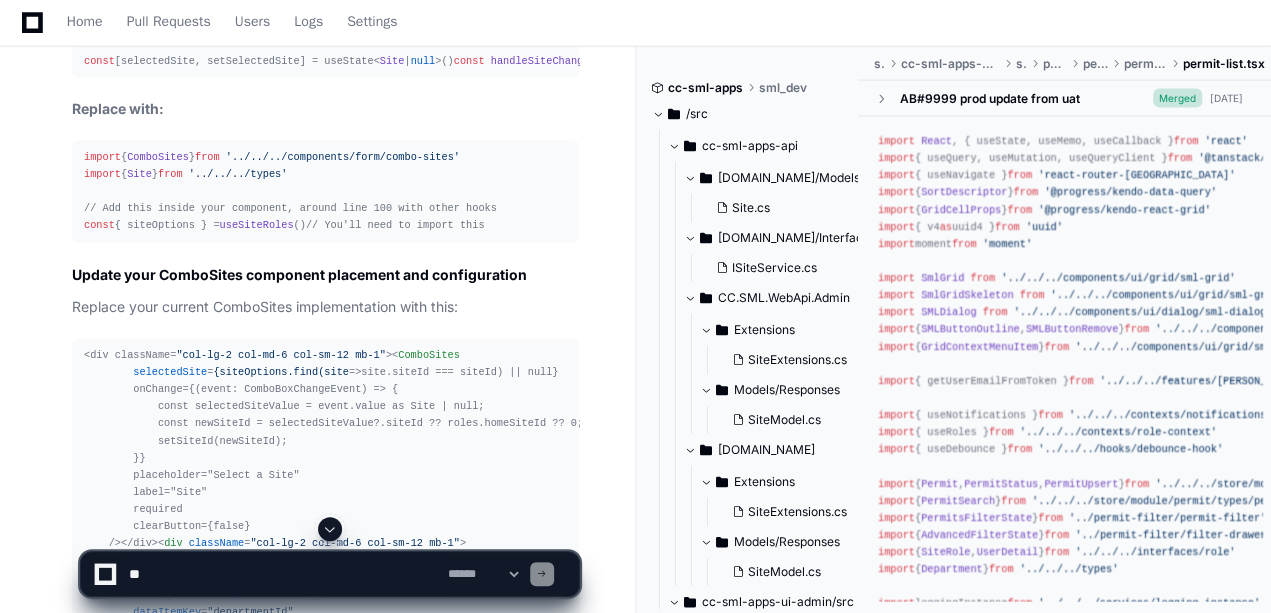 click on "< ComboSites
selectedSite = {siteOptions.find(site  =>  site.siteId === siteId) || null}
onChange={(event: ComboBoxChangeEvent) => {
const selectedSiteValue = event.value as Site | null;
const newSiteId = selectedSiteValue?.siteId ?? roles.homeSiteId ?? 0;
setSiteId(newSiteId);
}}
placeholder="Select a Site"
label="Site"
required
clearButton={false}
/>" 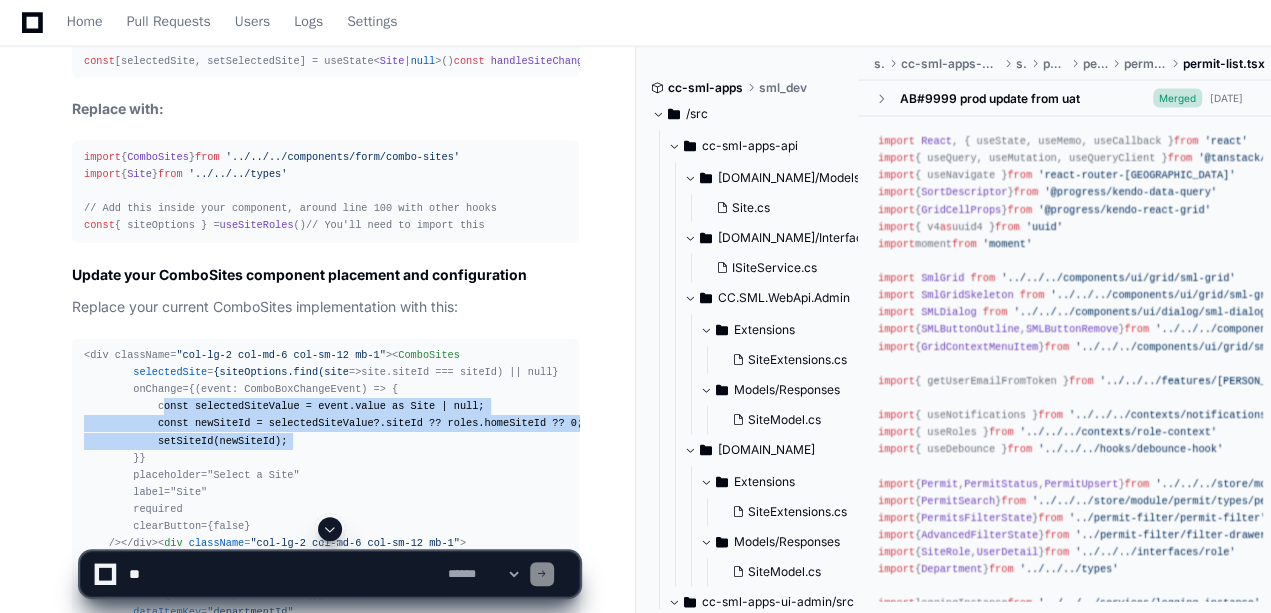 click on "Adding Site Dropdown to Permit Filter  Created by  @ [PERSON_NAME].[PERSON_NAME]  a few seconds ago   Share
[PERSON_NAME].sharma a minute ago C:\SML\cc-sml-apps\src\cc-sml-apps-ui-admin\src\pages\permit\permit-filter\permit-filter.tsx
In the permit filter I need to add Site Dropdown just beside the Department Dropdown. I have added below code to achieve this outcome, but I am expecting that when the site changes in the dropdown, the data in permit-list SML grid which is fetching permits and having siteId in their response, should be filtered in the Grid. You can refer to C:\SML\cc-sml-apps\src\cc-sml-apps-ui-admin\src\pages\permit\permit-list\permit-list.tsx for permit-list which is using SMLGrid to display list of permits.
Here is my newly added code in permit-filter.tsx  to achieve the outcome
Added State Variable
const   = useState<Site | null>()
Added const handleSiteChange = (event: ComboBoxChangeEvent) => {
setSelectedSite(event.value)
<div className="col-lg-2 col-md-6 col-sm-12 mb-1">
/>" 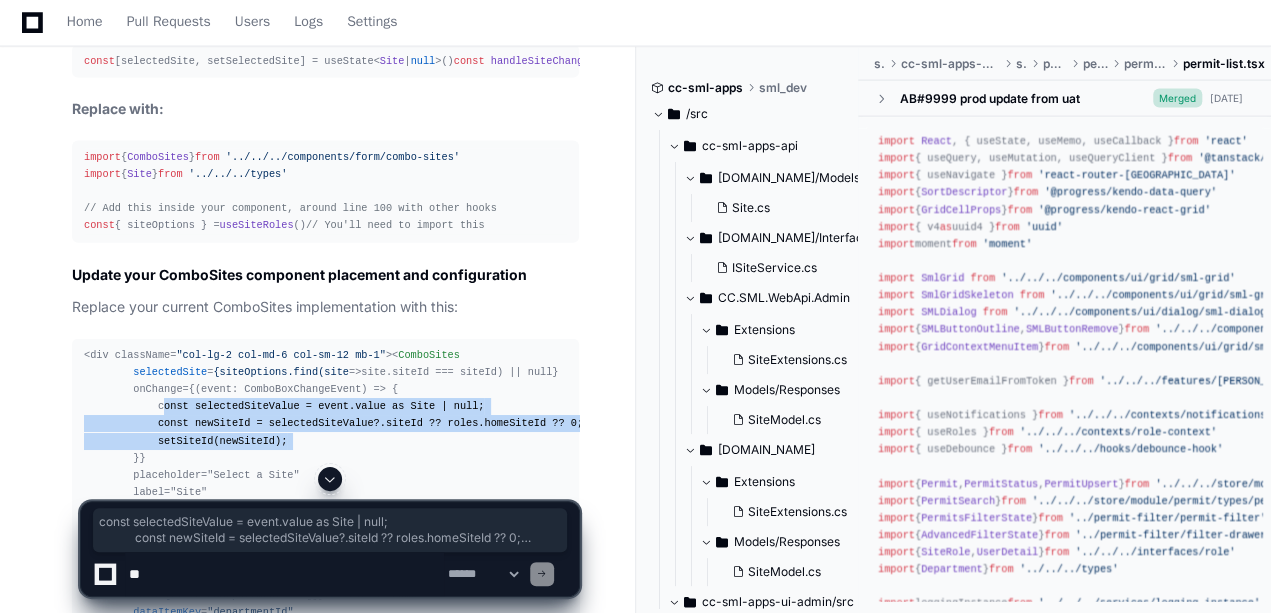 copy on "const selectedSiteValue = event.value as Site | null;
const newSiteId = selectedSiteValue?.siteId ?? roles.homeSiteId ?? 0;
setSiteId(newSiteId);" 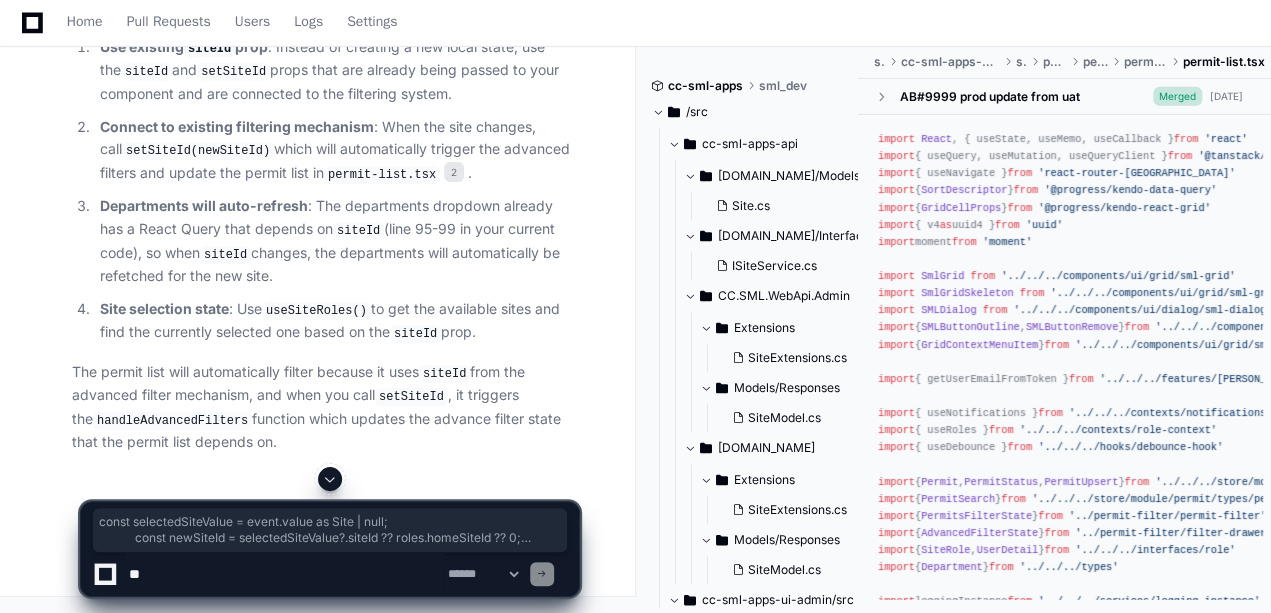 scroll, scrollTop: 3368, scrollLeft: 0, axis: vertical 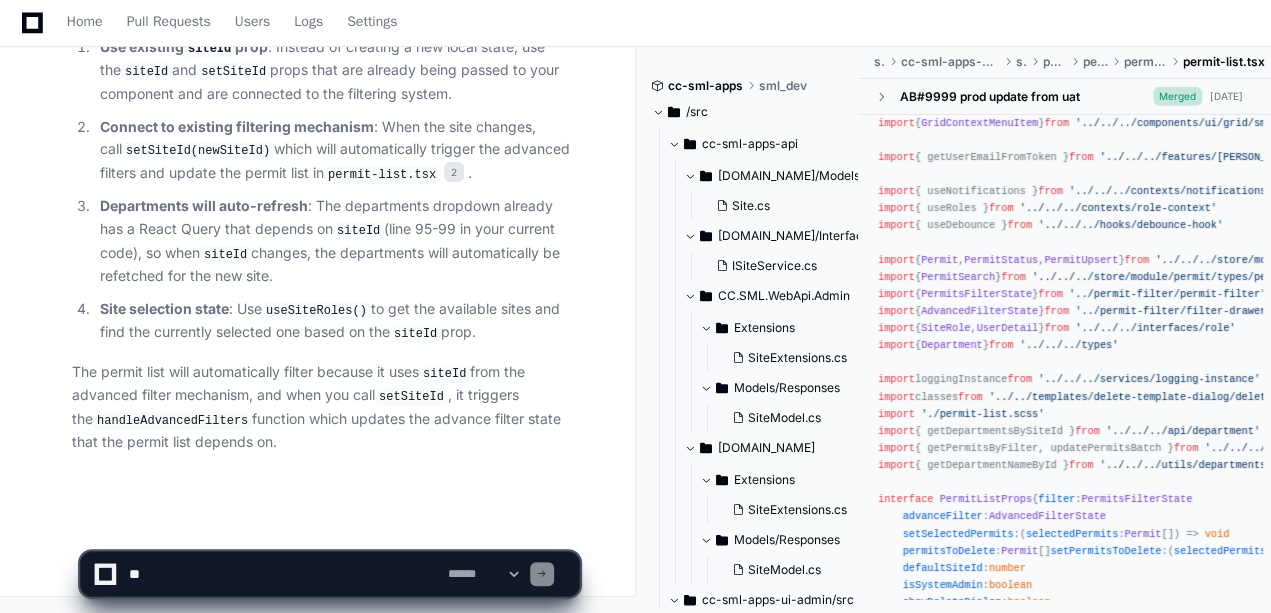 click on "Use existing  siteId  prop : Instead of creating a new local state, use the  siteId  and  setSiteId  props that are already being passed to your component and are connected to the filtering system.
Connect to existing filtering mechanism : When the site changes, call  setSiteId(newSiteId)  which will automatically trigger the advanced filters and update the permit list in  permit-list.tsx 2 .
Departments will auto-refresh : The departments dropdown already has a React Query that depends on  siteId  (line 95-99 in your current code), so when  siteId  changes, the departments will automatically be refetched for the new site.
Site selection state : Use  useSiteRoles()  to get the available sites and find the currently selected one based on the  siteId  prop." 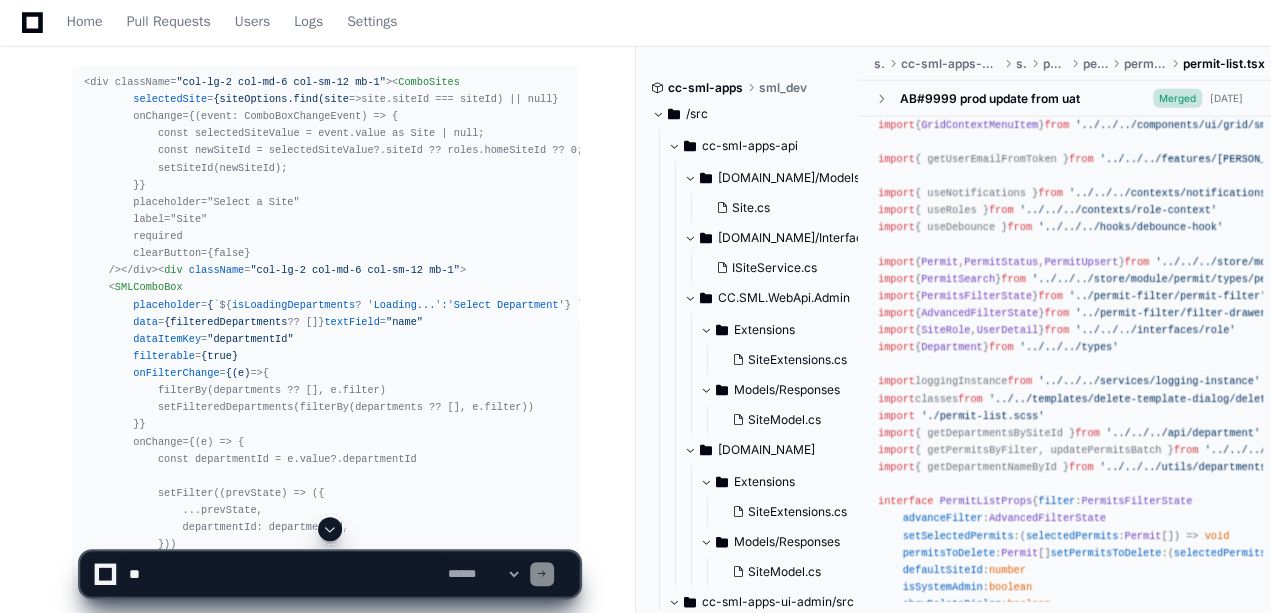 scroll, scrollTop: 2441, scrollLeft: 0, axis: vertical 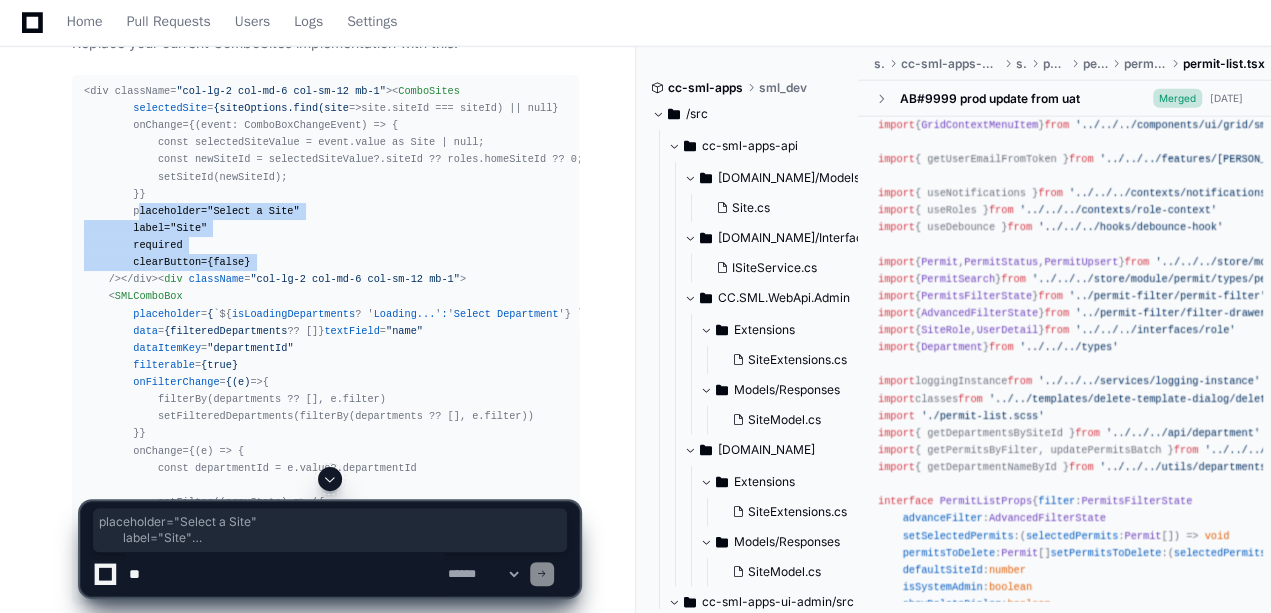 drag, startPoint x: 126, startPoint y: 254, endPoint x: 250, endPoint y: 305, distance: 134.07834 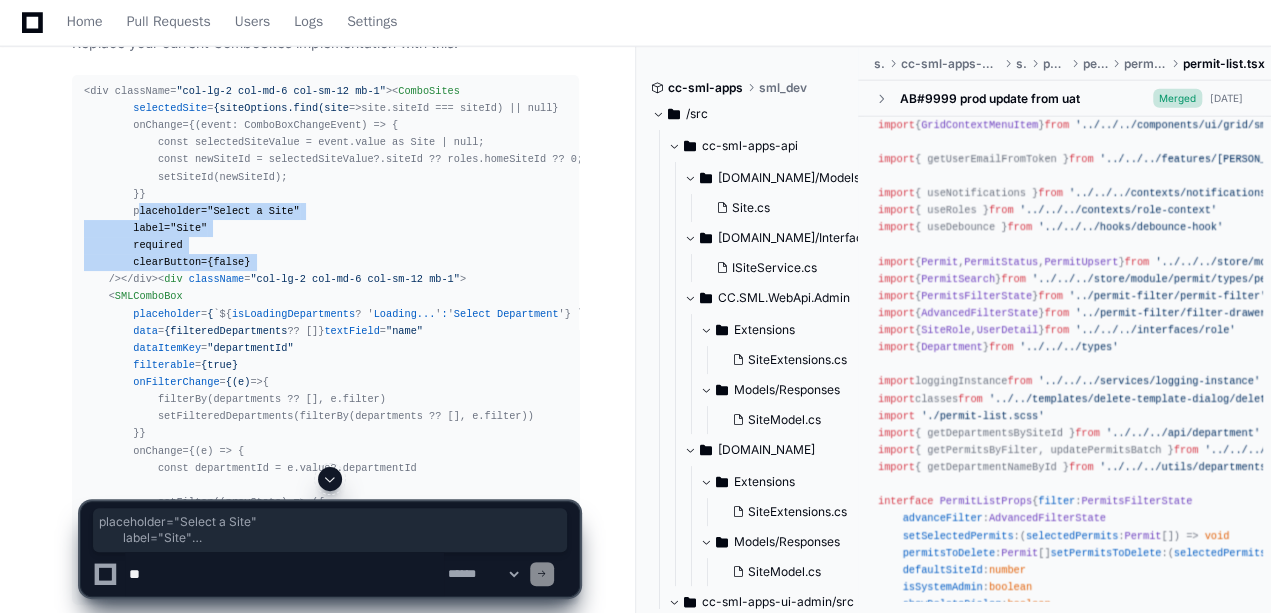 click 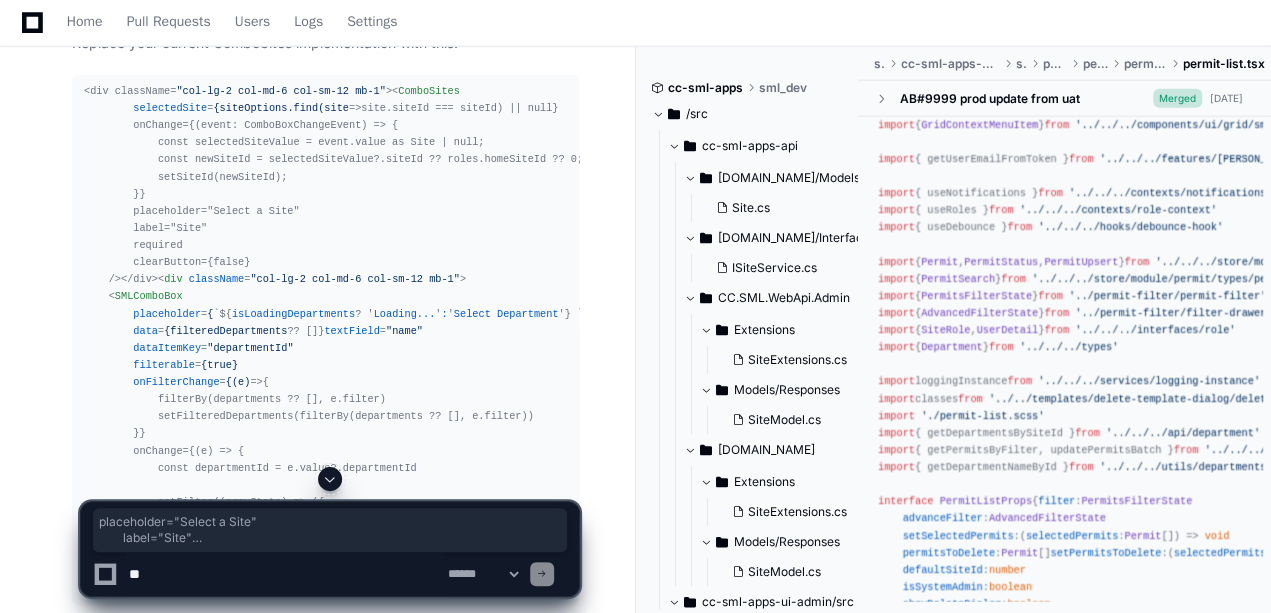 click 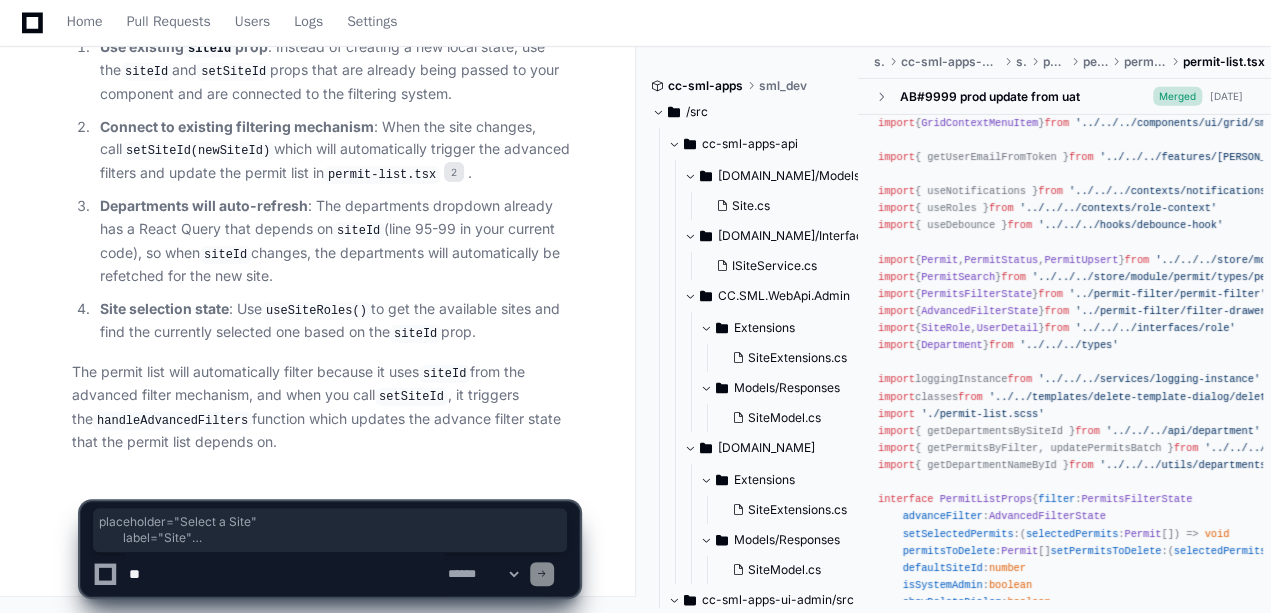 scroll, scrollTop: 3368, scrollLeft: 0, axis: vertical 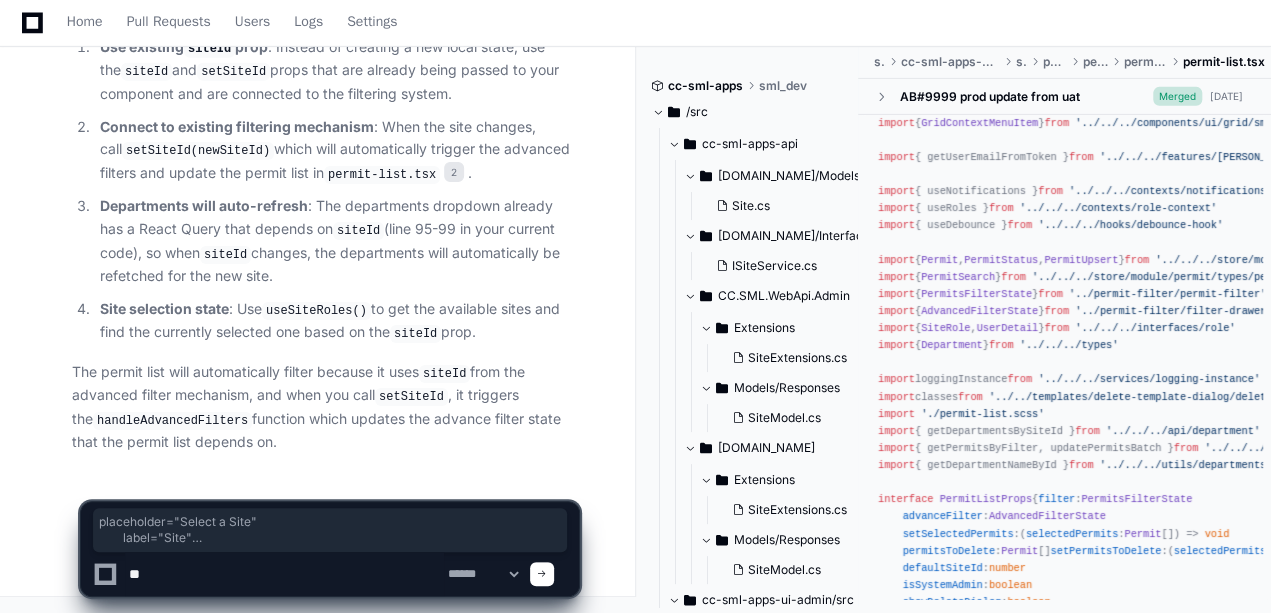 type on "*" 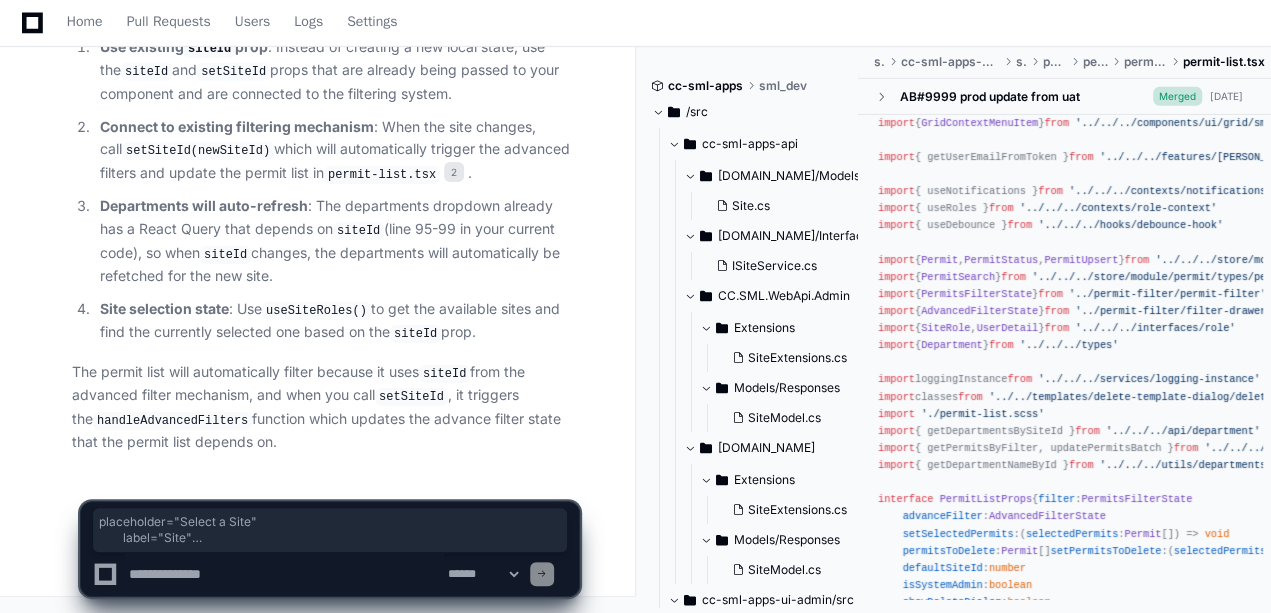 type on "*" 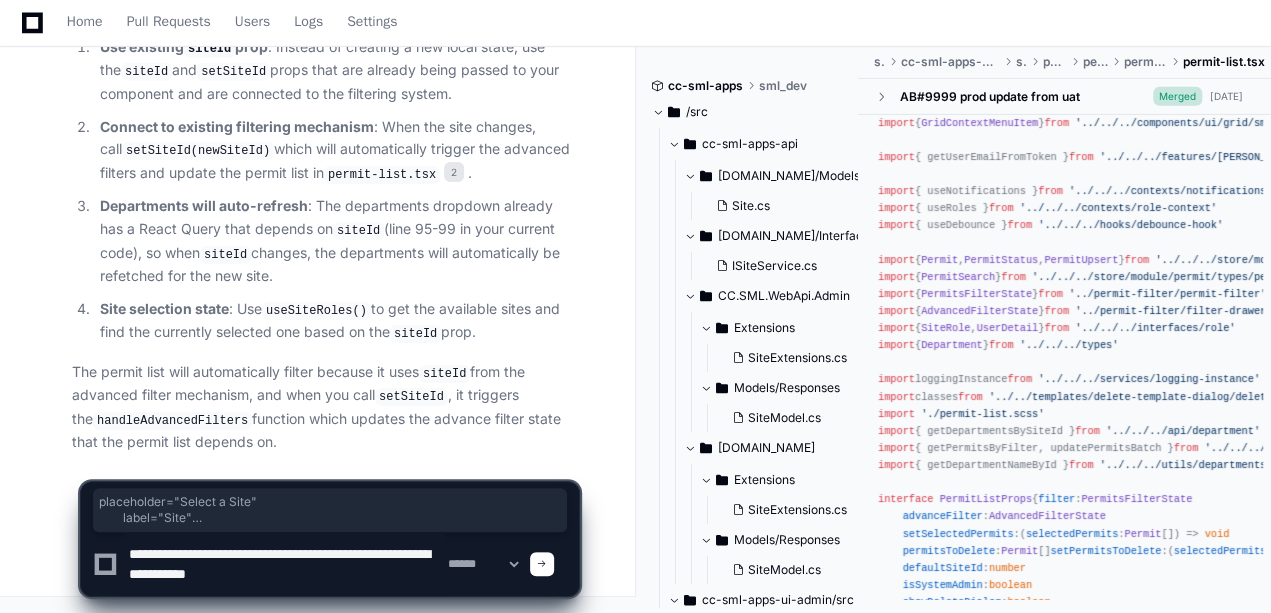 scroll, scrollTop: 6, scrollLeft: 0, axis: vertical 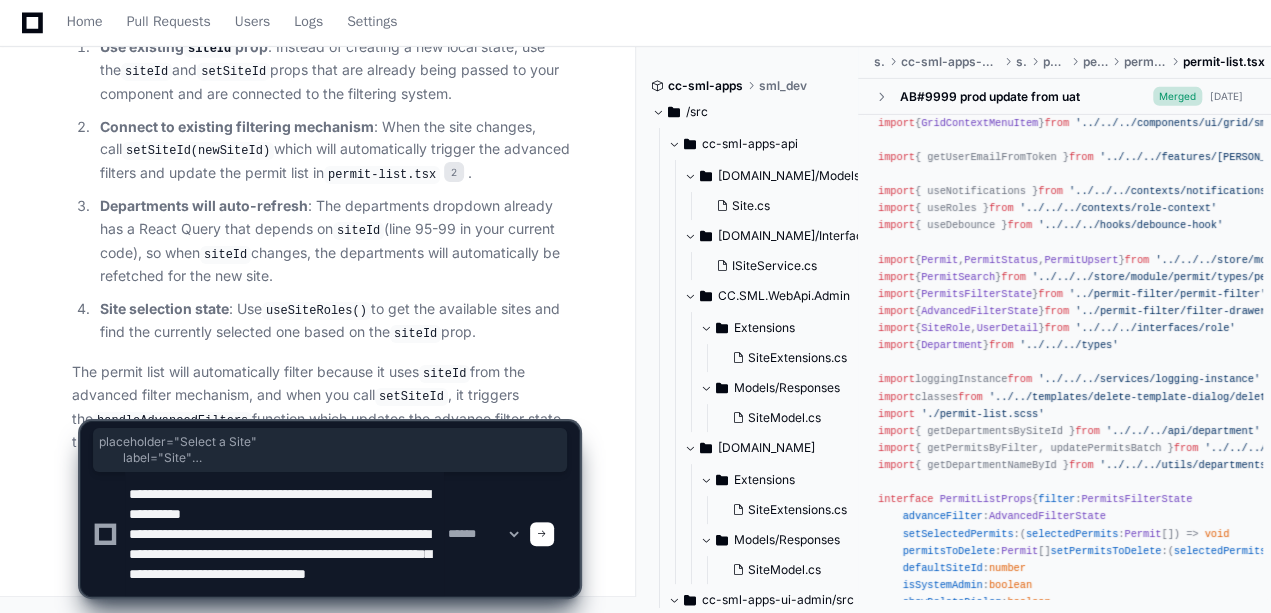 paste on "**********" 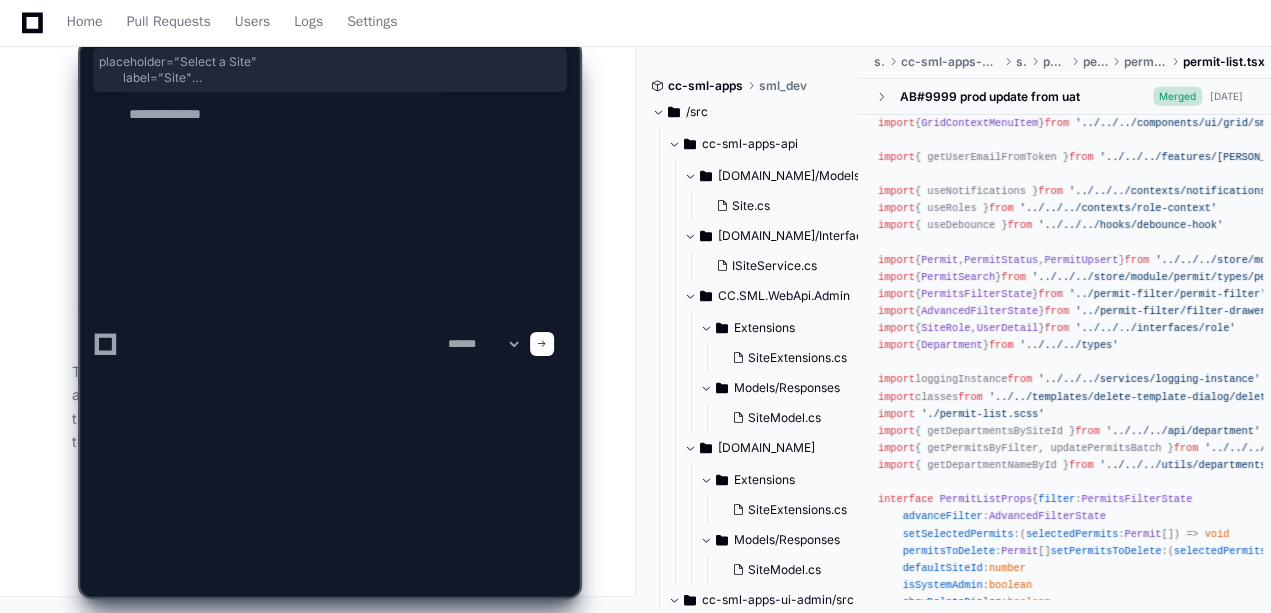 scroll, scrollTop: 0, scrollLeft: 0, axis: both 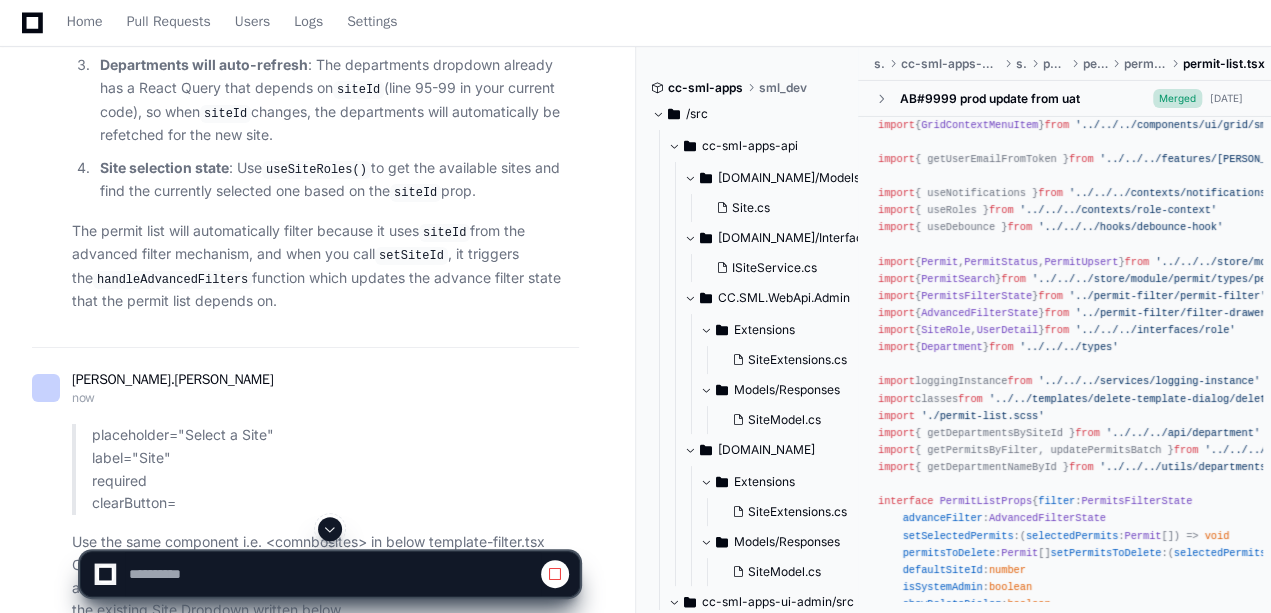 click 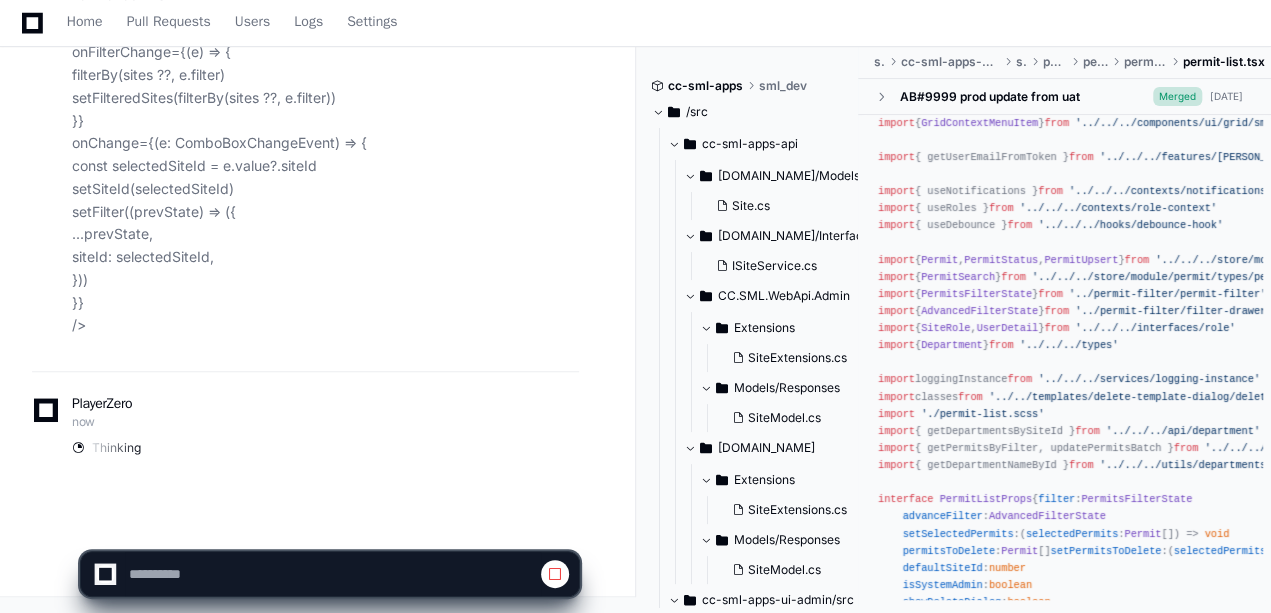 scroll, scrollTop: 4281, scrollLeft: 0, axis: vertical 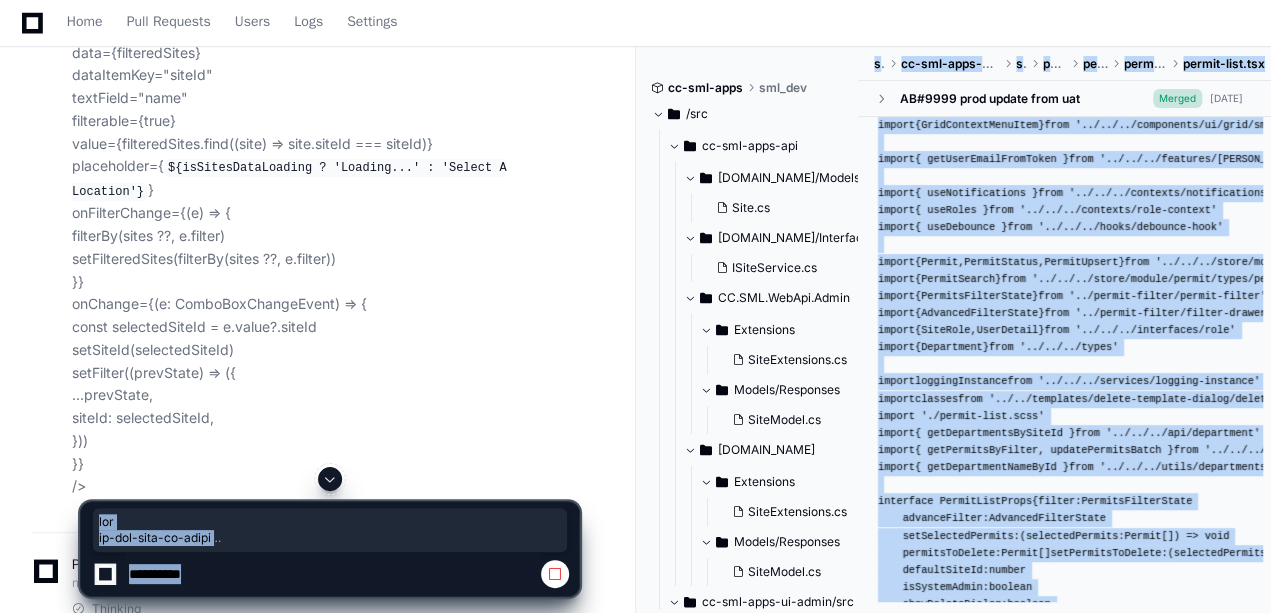drag, startPoint x: 1270, startPoint y: 530, endPoint x: 1274, endPoint y: 556, distance: 26.305893 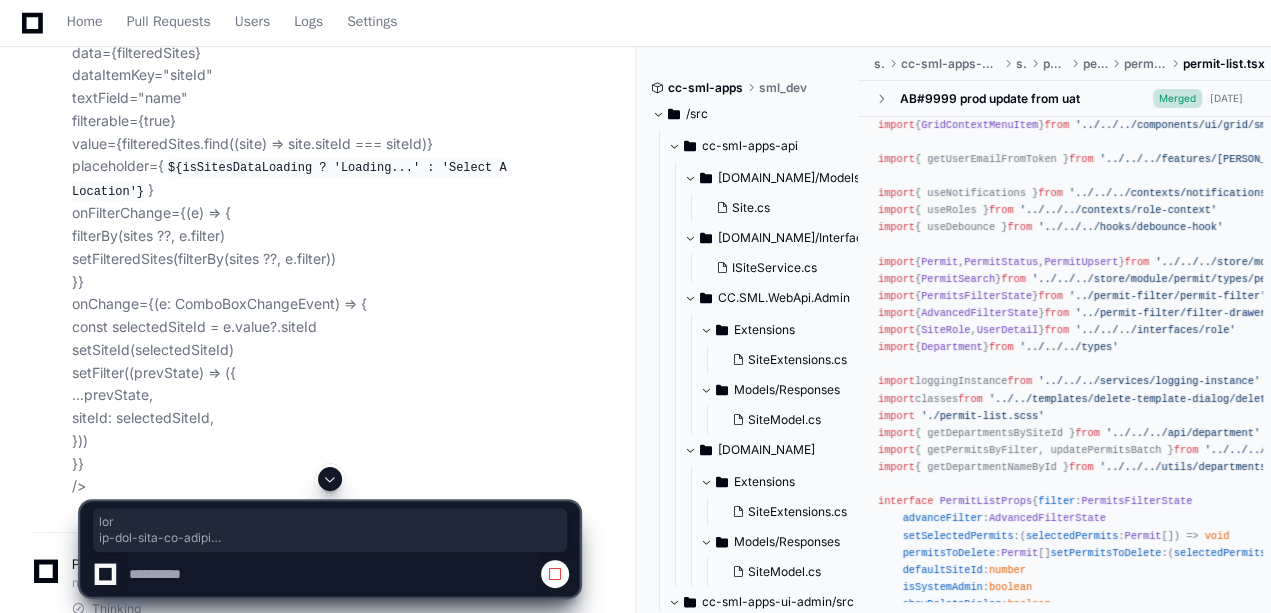 click on "<SMLComboBox
label="Sites"
data={filteredSites}
dataItemKey="siteId"
textField="name"
filterable={true}
value={filteredSites.find((site) => site.siteId === siteId)}
placeholder={ ${isSitesDataLoading ? 'Loading...' : 'Select A Location'} }
onFilterChange={(e) => {
filterBy(sites ??  , e.filter)
setFilteredSites(filterBy(sites ??  , e.filter))
}}
onChange={(e: ComboBoxChangeEvent) => {
const selectedSiteId = e.value?.siteId
setSiteId(selectedSiteId)
setFilter((prevState) => ({
...prevState,
siteId: selectedSiteId,
}))
}}
/>" 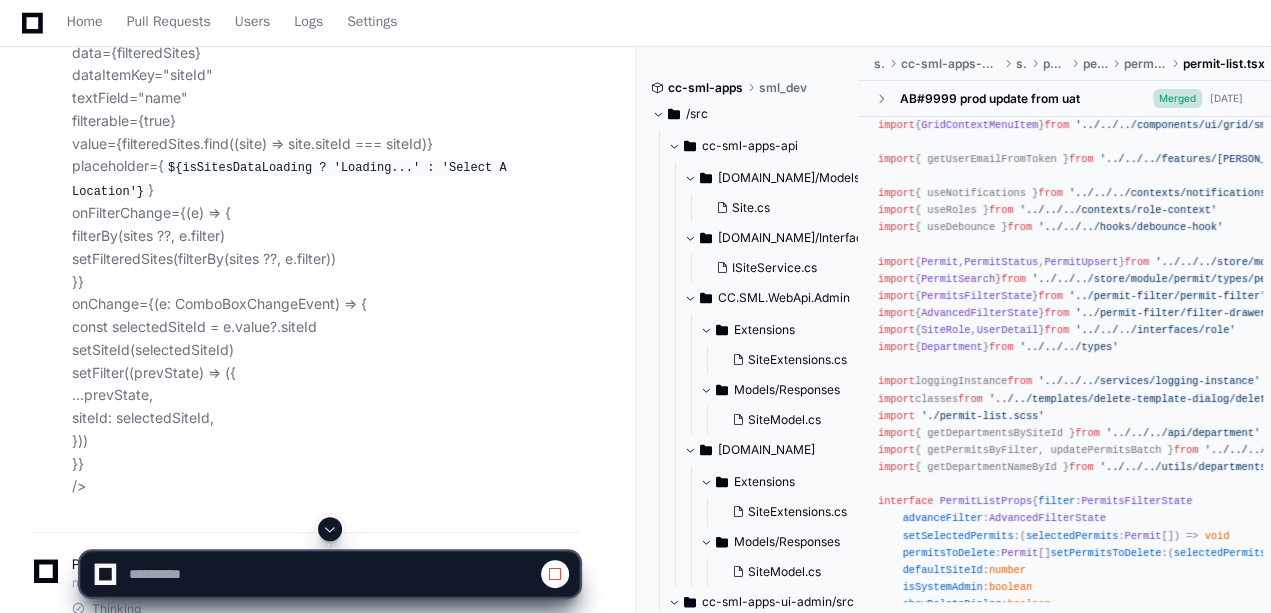 click 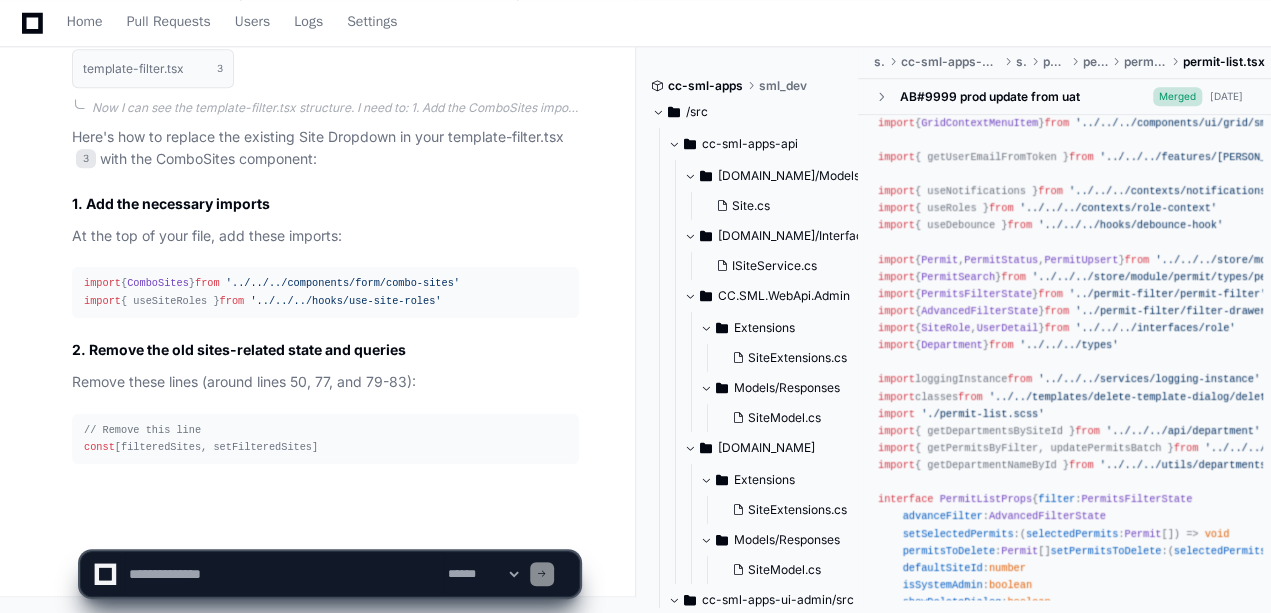 scroll, scrollTop: 4832, scrollLeft: 0, axis: vertical 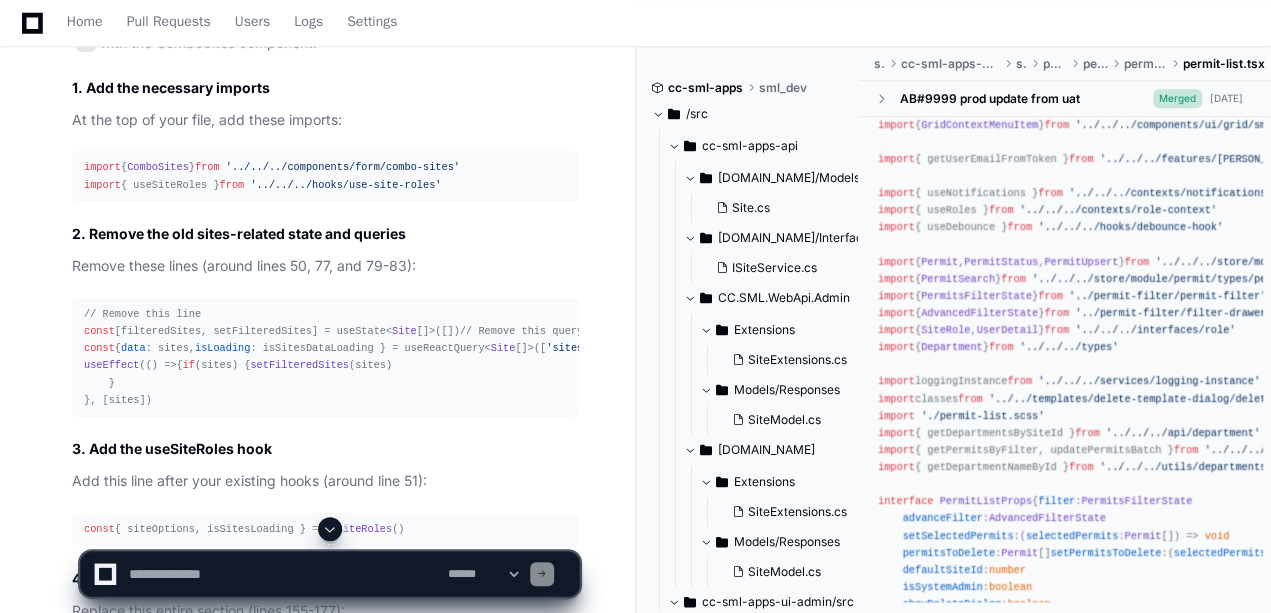 click 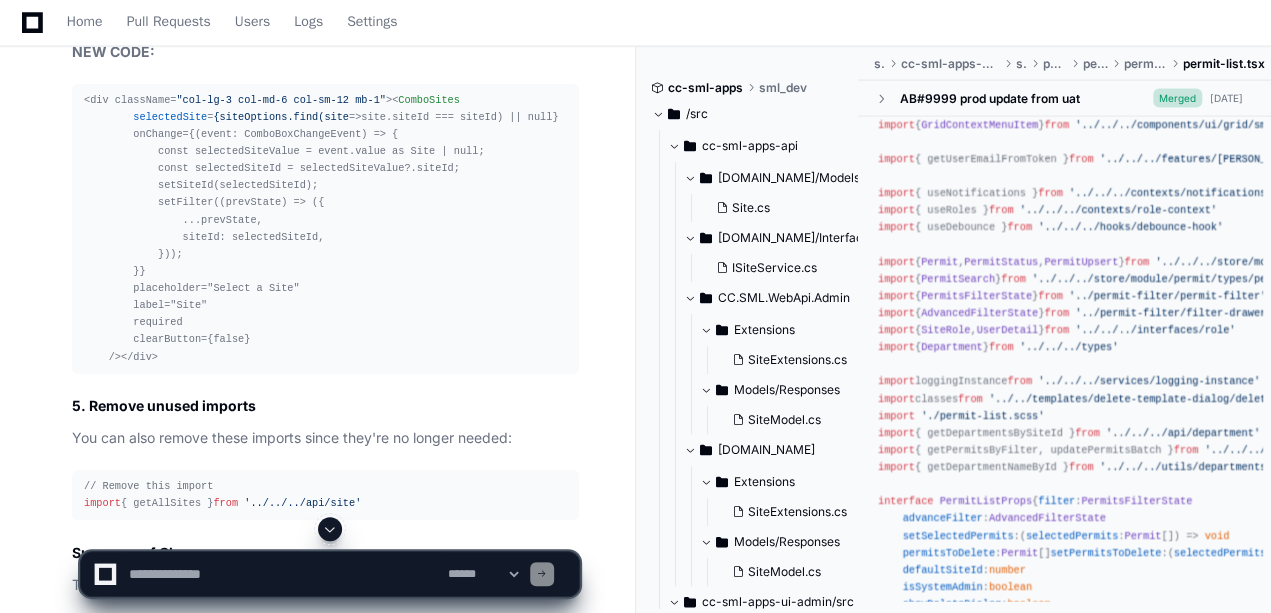 scroll, scrollTop: 5990, scrollLeft: 0, axis: vertical 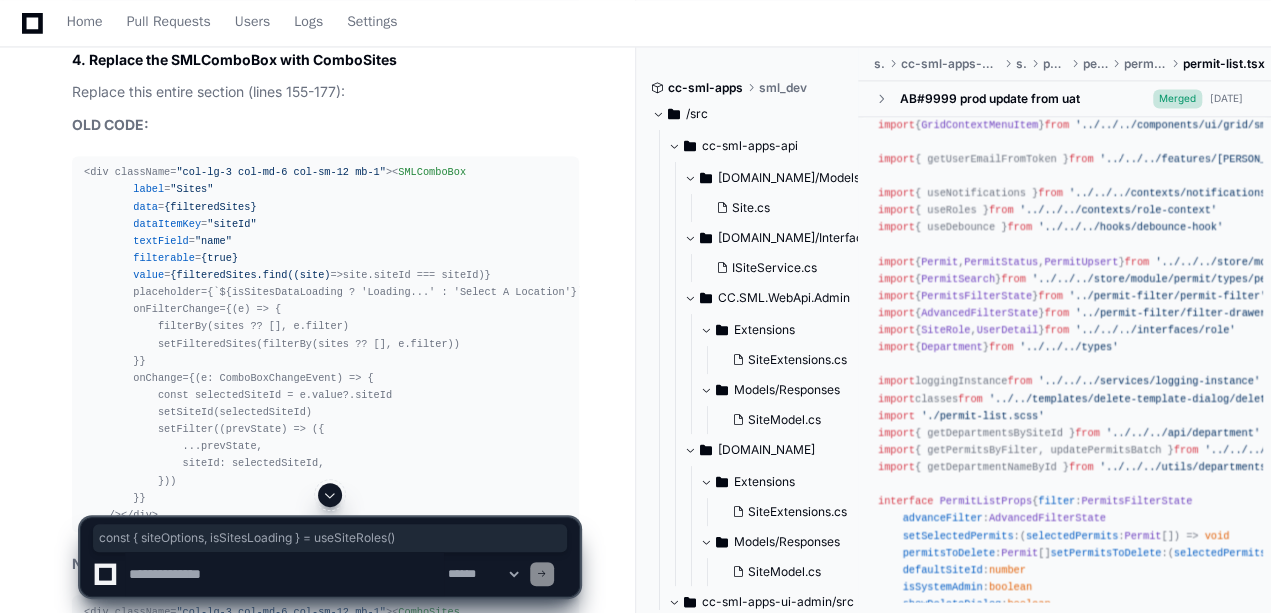 drag, startPoint x: 393, startPoint y: 230, endPoint x: 78, endPoint y: 226, distance: 315.0254 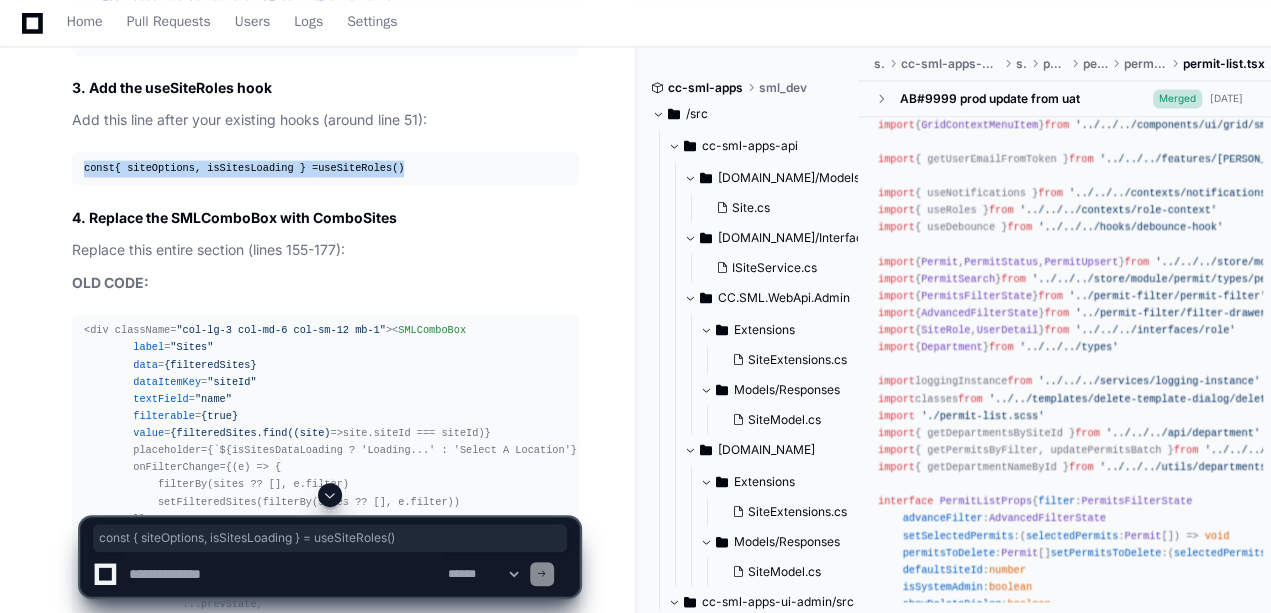 scroll, scrollTop: 5178, scrollLeft: 0, axis: vertical 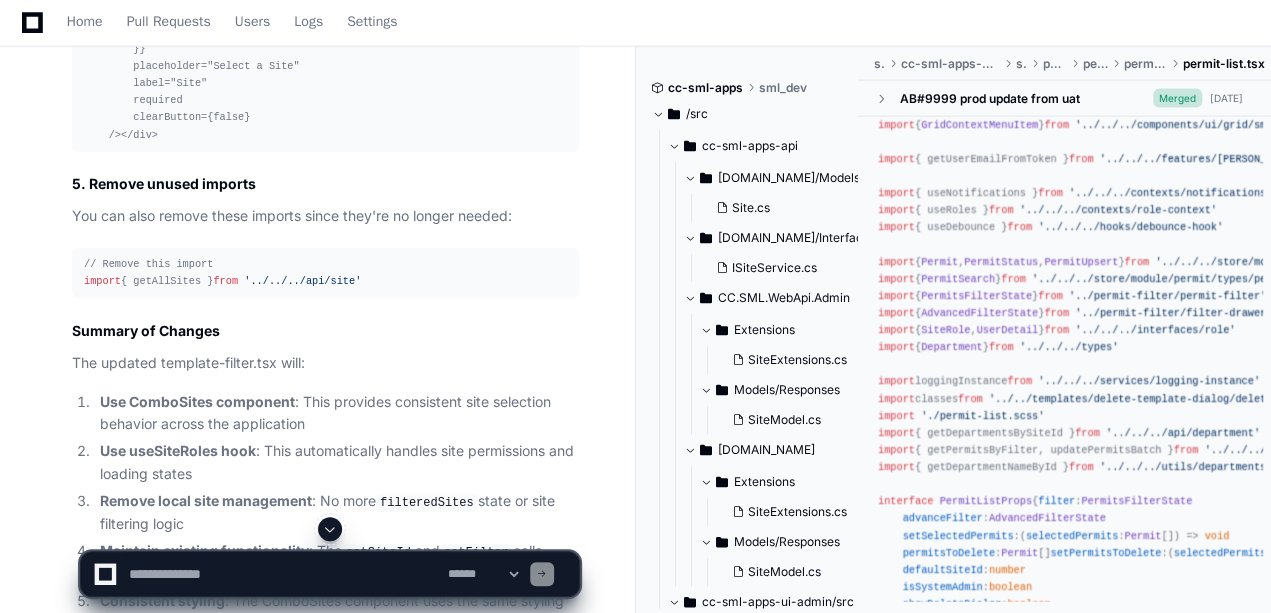 click on "< ComboSites
selectedSite = {siteOptions.find(site  =>  site.siteId === siteId) || null}
onChange={(event: ComboBoxChangeEvent) => {
const selectedSiteValue = event.value as Site | null;
const selectedSiteId = selectedSiteValue?.siteId;
setSiteId(selectedSiteId);
setFilter((prevState) => ({
...prevState,
siteId: selectedSiteId,
}));
}}
placeholder="Select a Site"
label="Site"
required
clearButton={false}
/>" 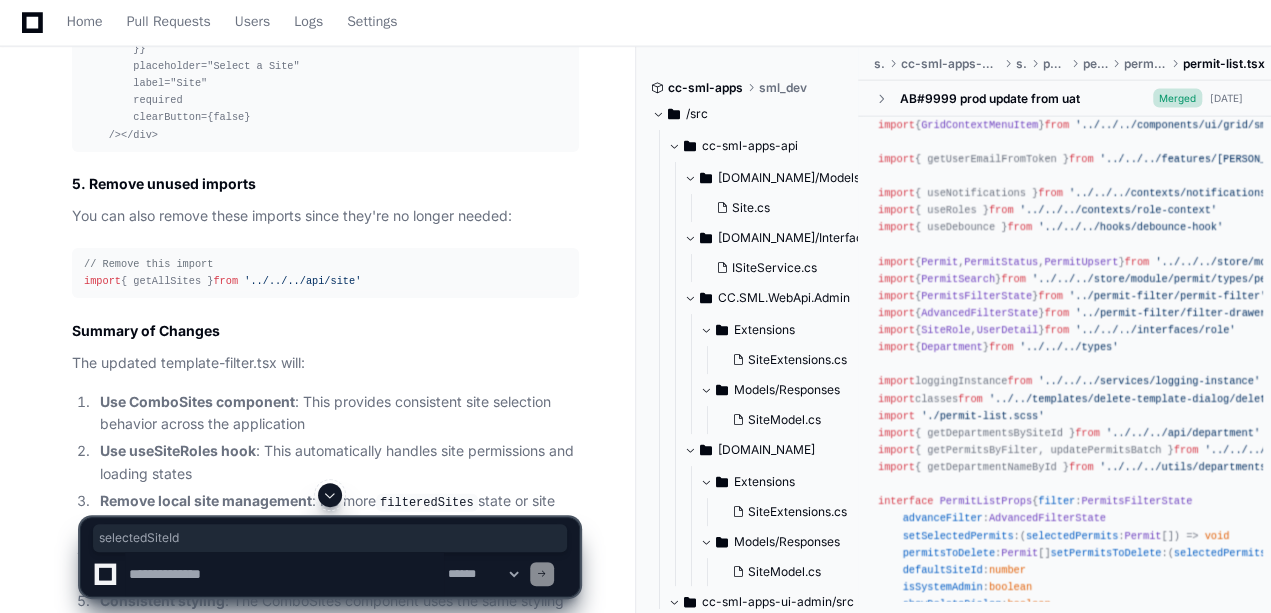 click on "< ComboSites
selectedSite = {siteOptions.find(site  =>  site.siteId === siteId) || null}
onChange={(event: ComboBoxChangeEvent) => {
const selectedSiteValue = event.value as Site | null;
const selectedSiteId = selectedSiteValue?.siteId;
setSiteId(selectedSiteId);
setFilter((prevState) => ({
...prevState,
siteId: selectedSiteId,
}));
}}
placeholder="Select a Site"
label="Site"
required
clearButton={false}
/>" 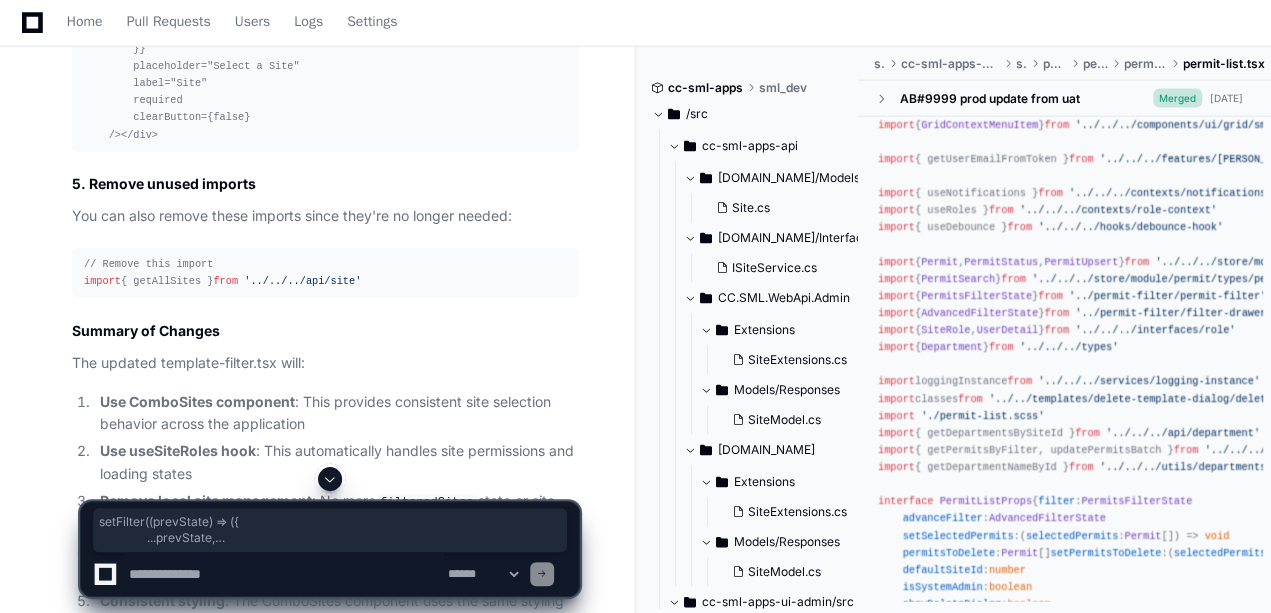 drag, startPoint x: 149, startPoint y: 252, endPoint x: 185, endPoint y: 300, distance: 60 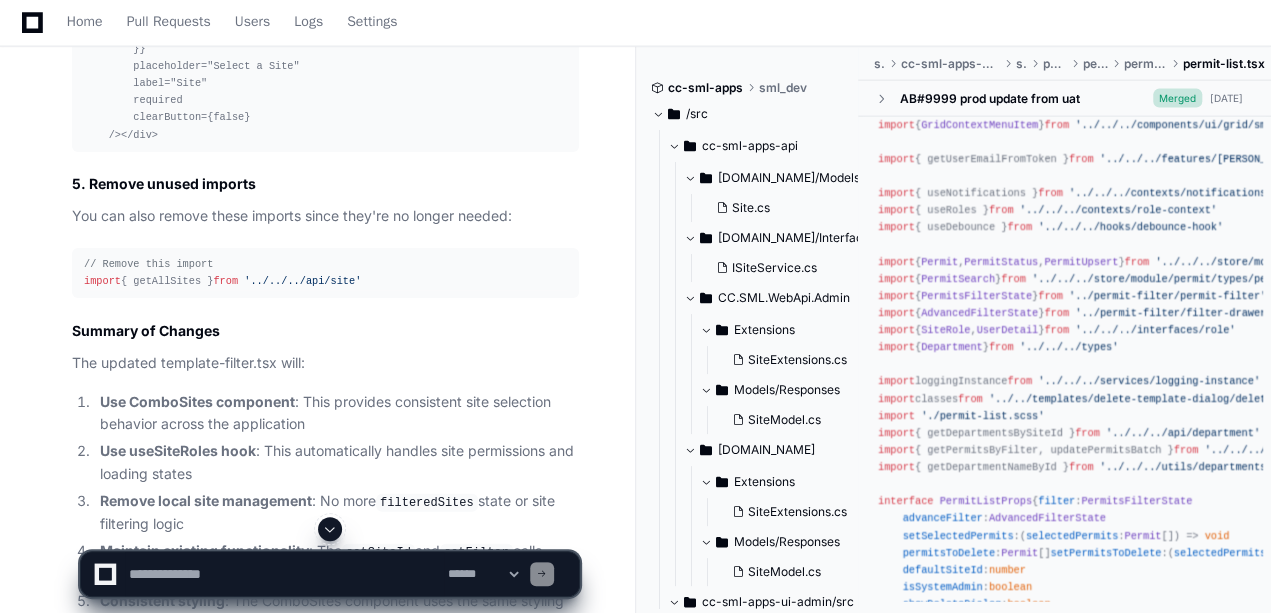 click on "selectedSite" 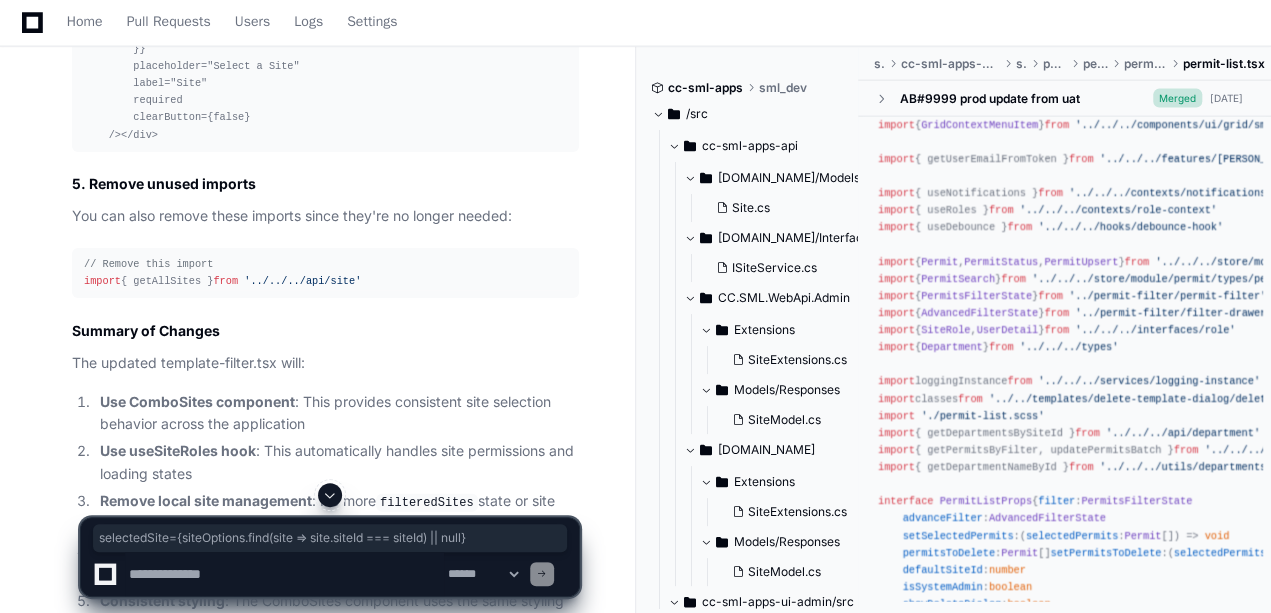 drag, startPoint x: 129, startPoint y: 164, endPoint x: 534, endPoint y: 168, distance: 405.01974 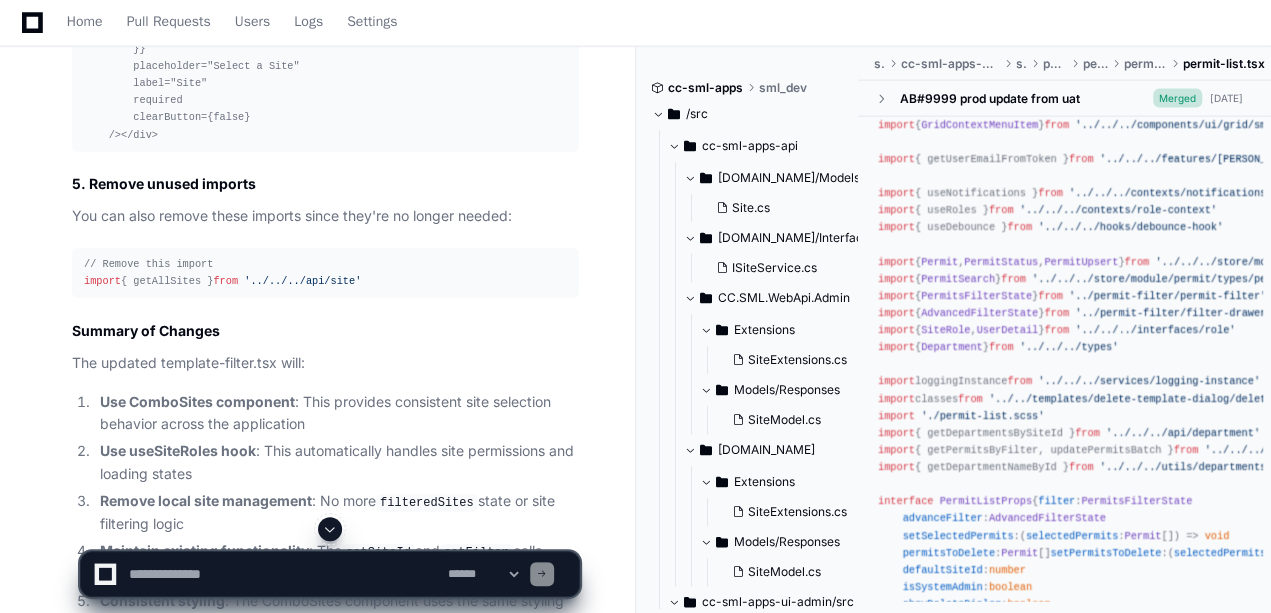 click on "<div className= "col-lg-3 col-md-6 col-sm-12 mb-1" >
< ComboSites
selectedSite = {siteOptions.find(site  =>  site.siteId === siteId) || null}
onChange={(event: ComboBoxChangeEvent) => {
const selectedSiteValue = event.value as Site | null;
const selectedSiteId = selectedSiteValue?.siteId;
setSiteId(selectedSiteId);
setFilter((prevState) => ({
...prevState,
siteId: selectedSiteId,
}));
}}
placeholder="Select a Site"
label="Site"
required
clearButton={false}
/>
</div>" 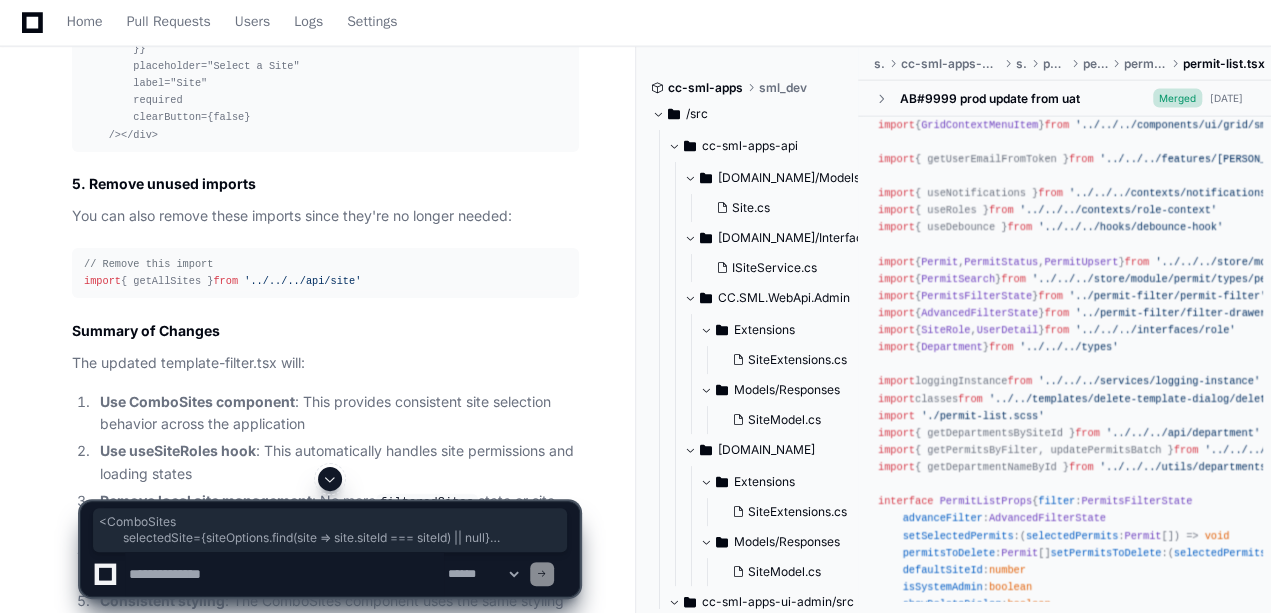 copy on "< ComboSites
selectedSite = {siteOptions.find(site  =>  site.siteId === siteId) || null}
onChange={(event: ComboBoxChangeEvent) => {
const selectedSiteValue = event.value as Site | null;
const selectedSiteId = selectedSiteValue?.siteId;
setSiteId(selectedSiteId);
setFilter((prevState) => ({
...prevState,
siteId: selectedSiteId,
}));
}}
placeholder="Select a Site"
label="Site"
required
clearButton={false}
/>" 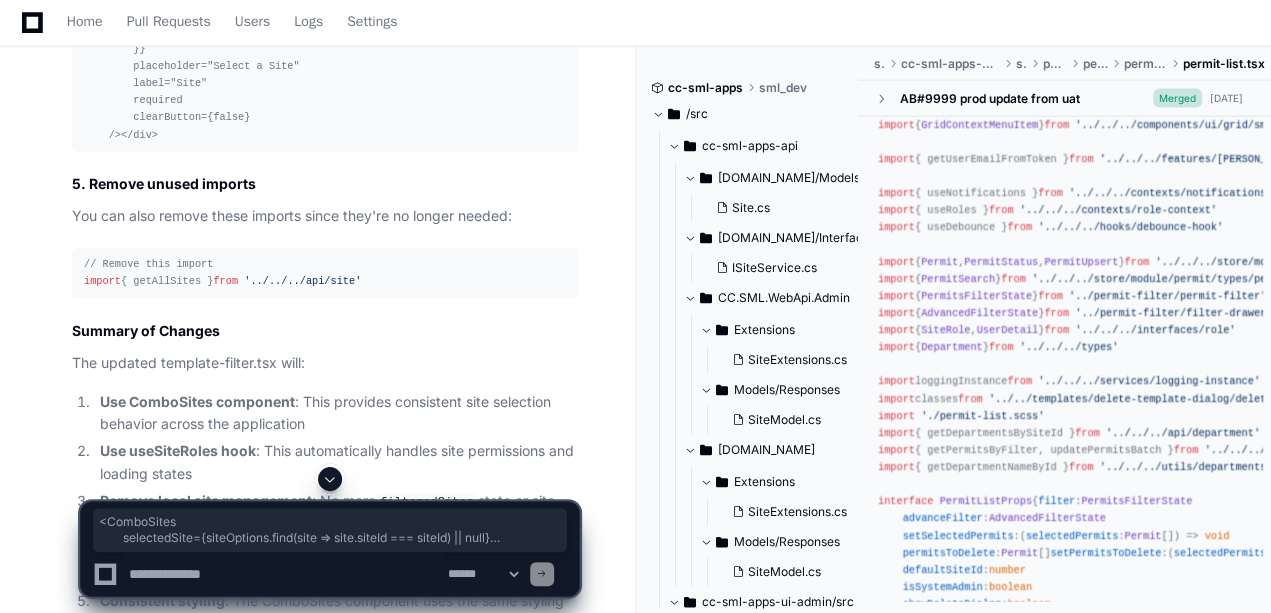 click 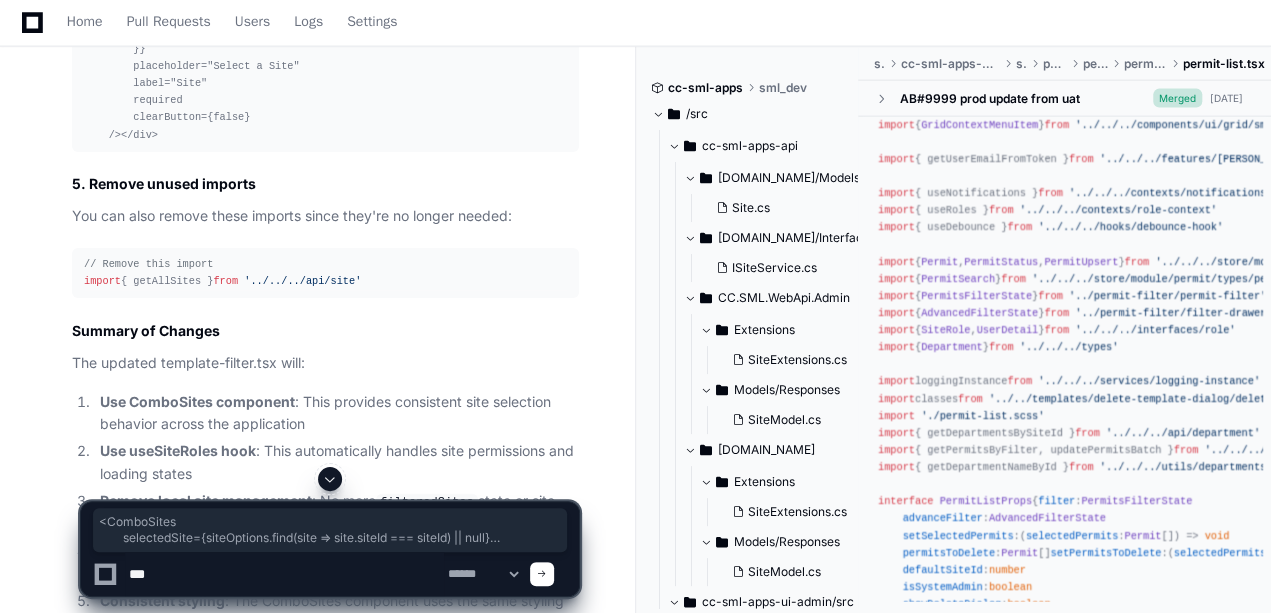 paste on "**********" 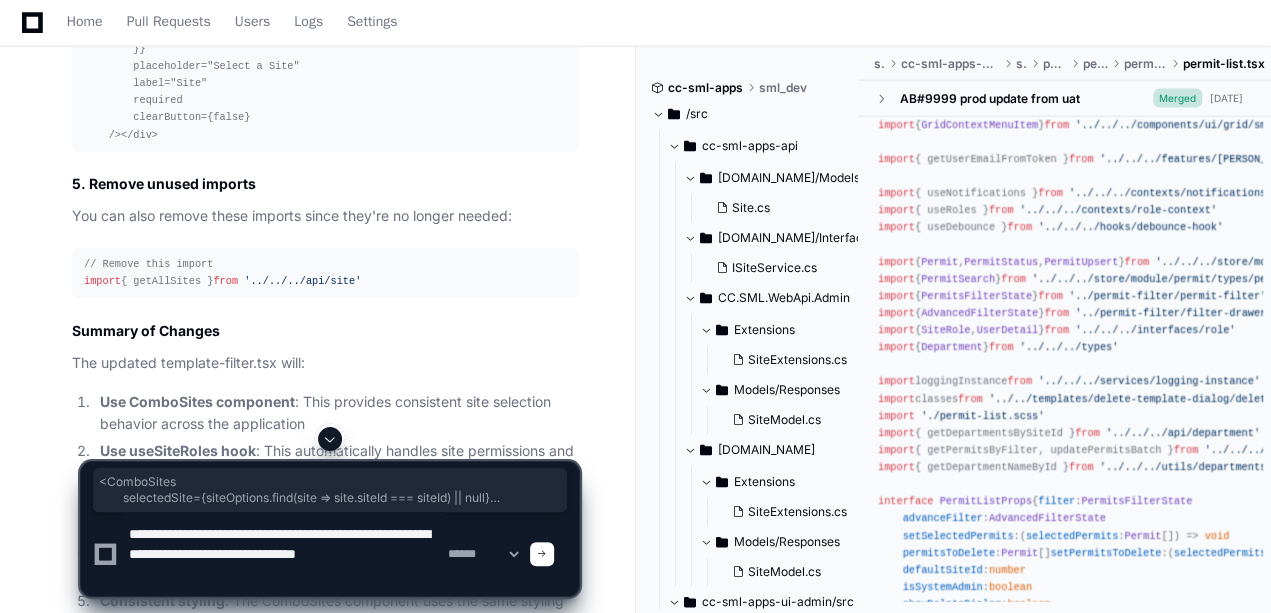 scroll, scrollTop: 26, scrollLeft: 0, axis: vertical 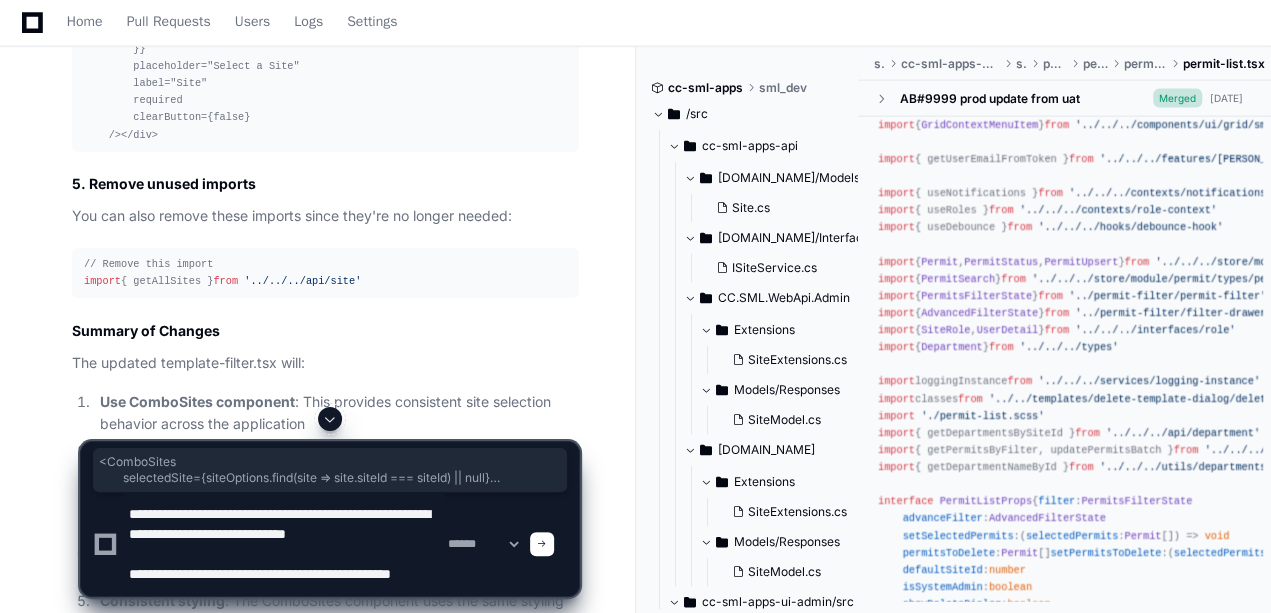 type on "**********" 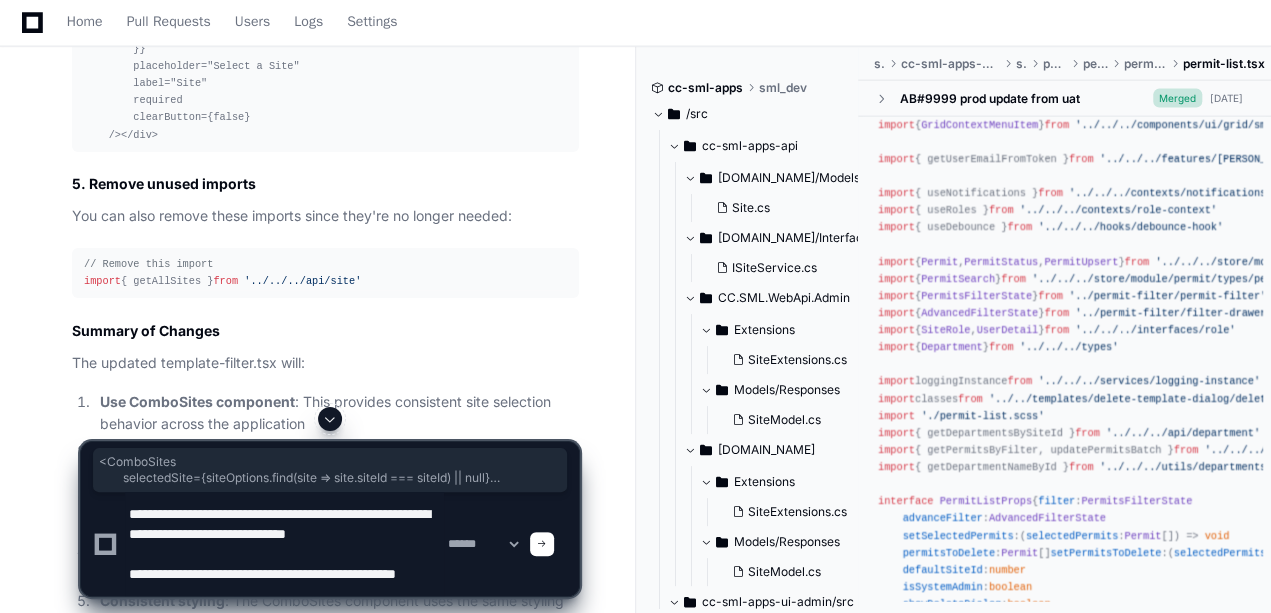 type 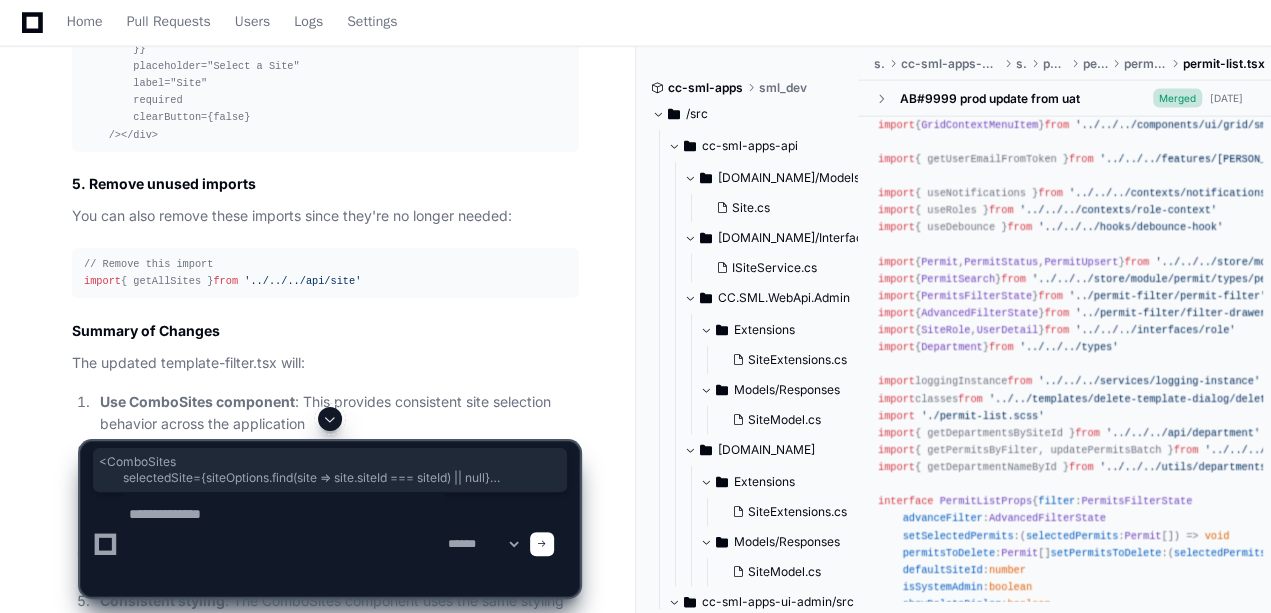 scroll, scrollTop: 0, scrollLeft: 0, axis: both 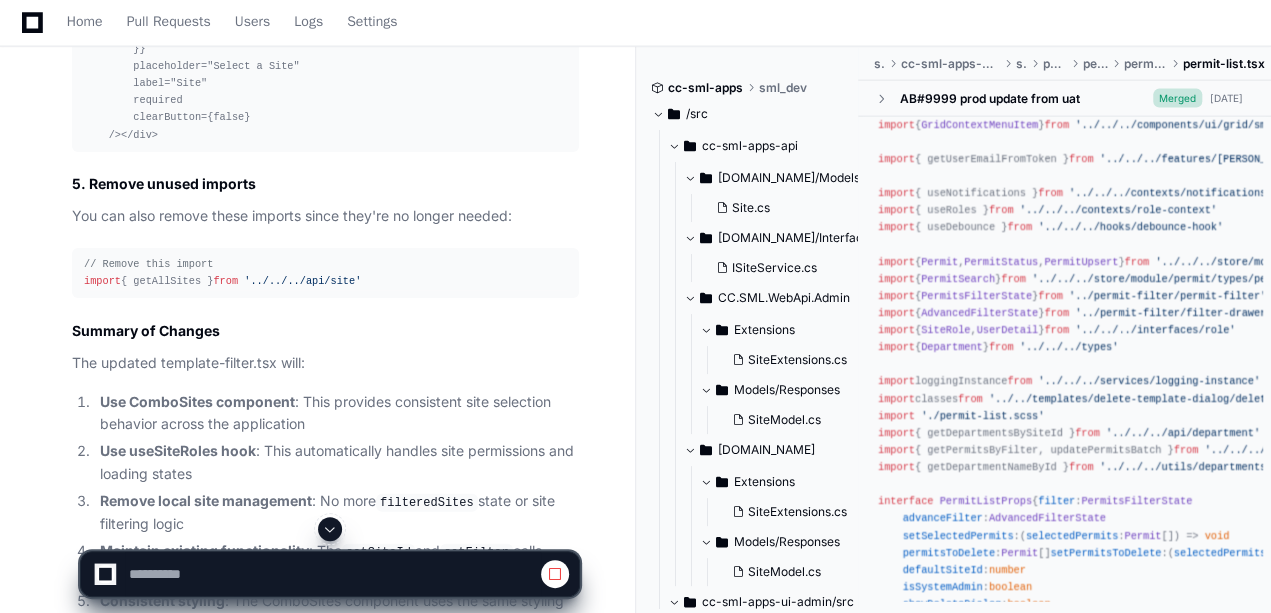 click 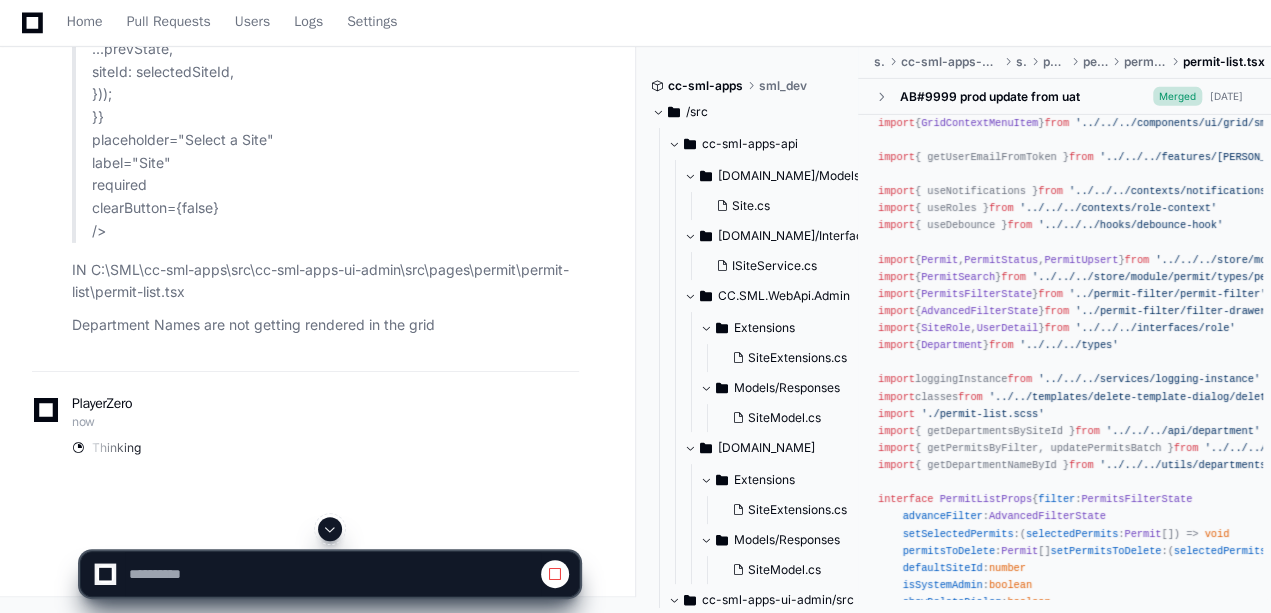 scroll, scrollTop: 7321, scrollLeft: 0, axis: vertical 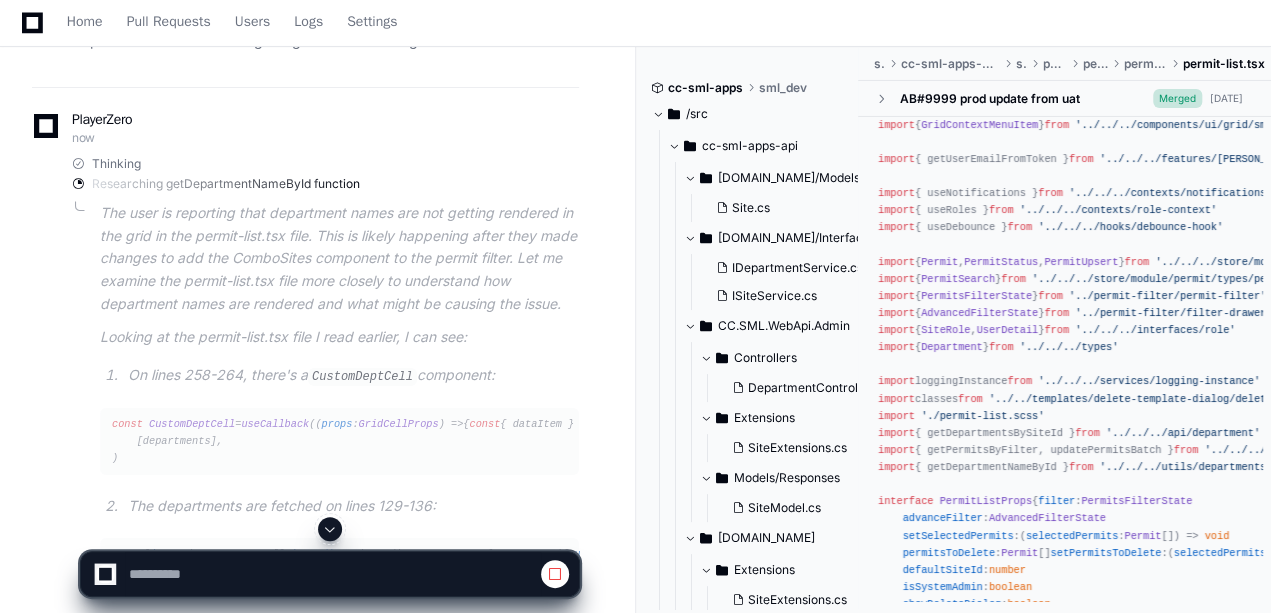 click 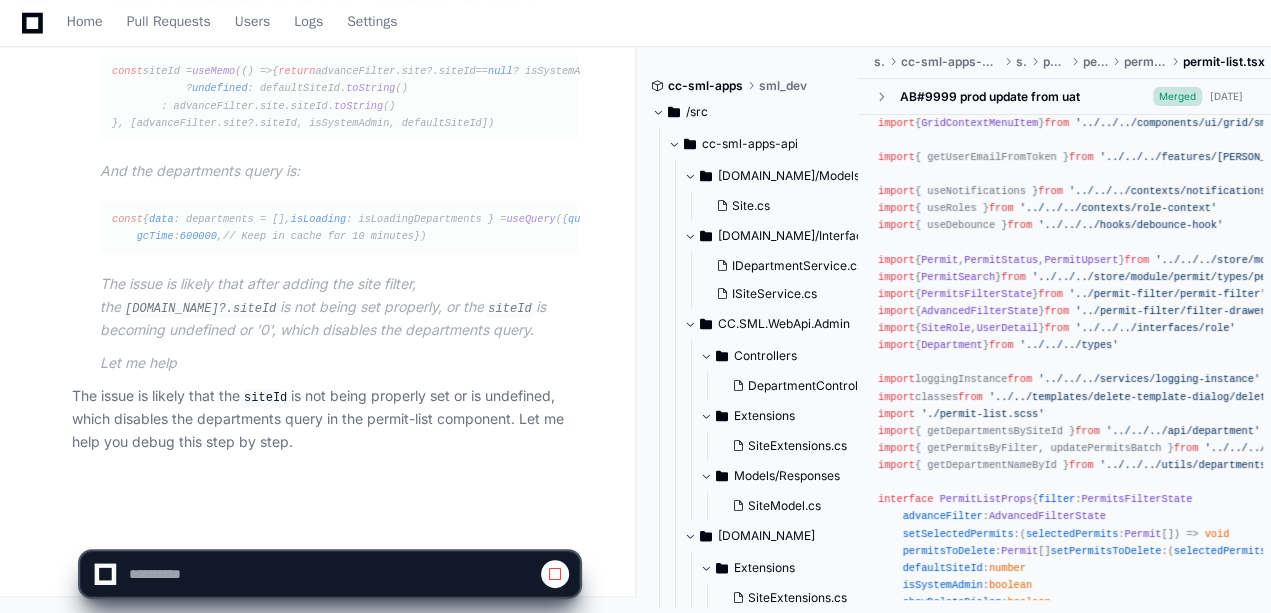 scroll, scrollTop: 8332, scrollLeft: 0, axis: vertical 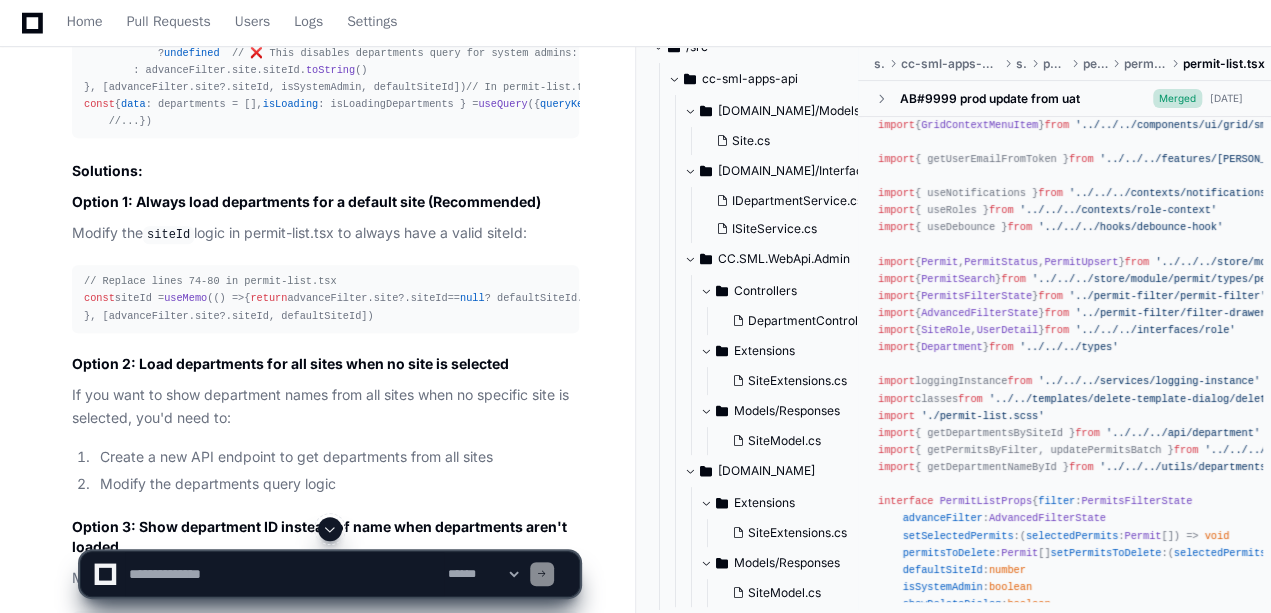 type 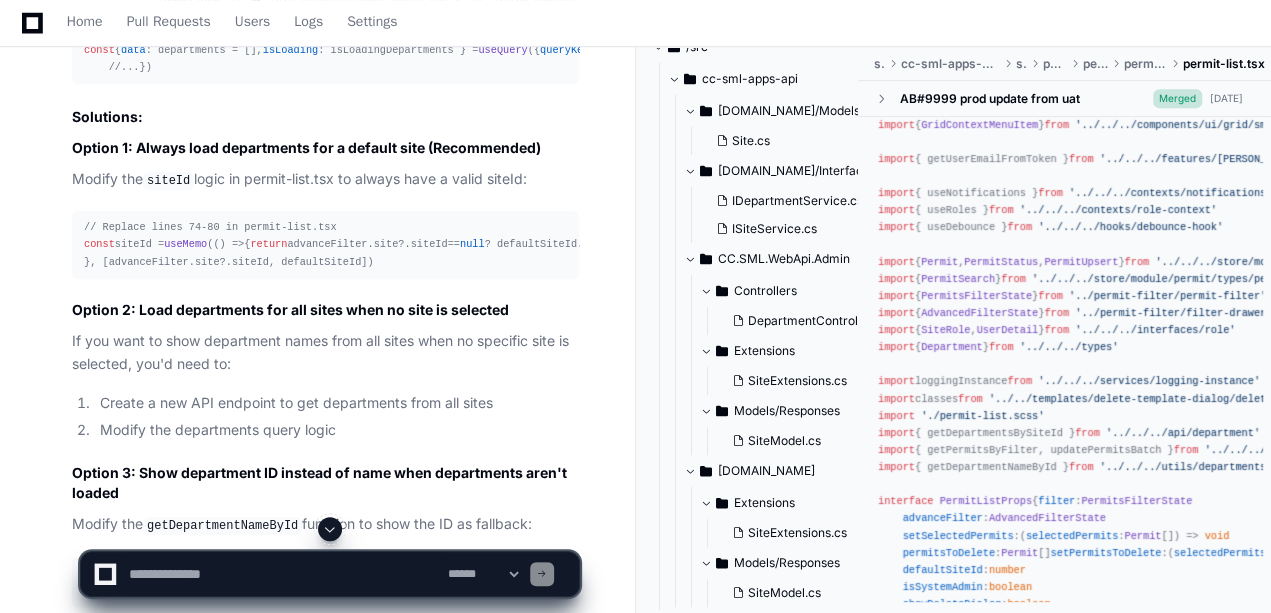 scroll, scrollTop: 8081, scrollLeft: 0, axis: vertical 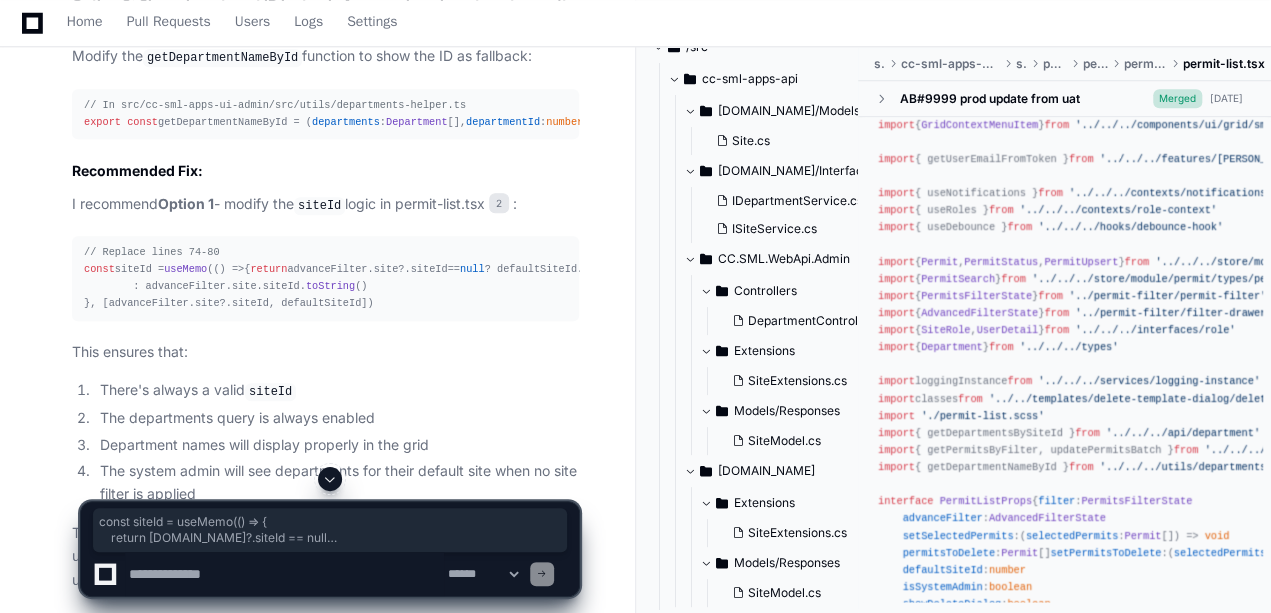 drag, startPoint x: 79, startPoint y: 210, endPoint x: 350, endPoint y: 284, distance: 280.9217 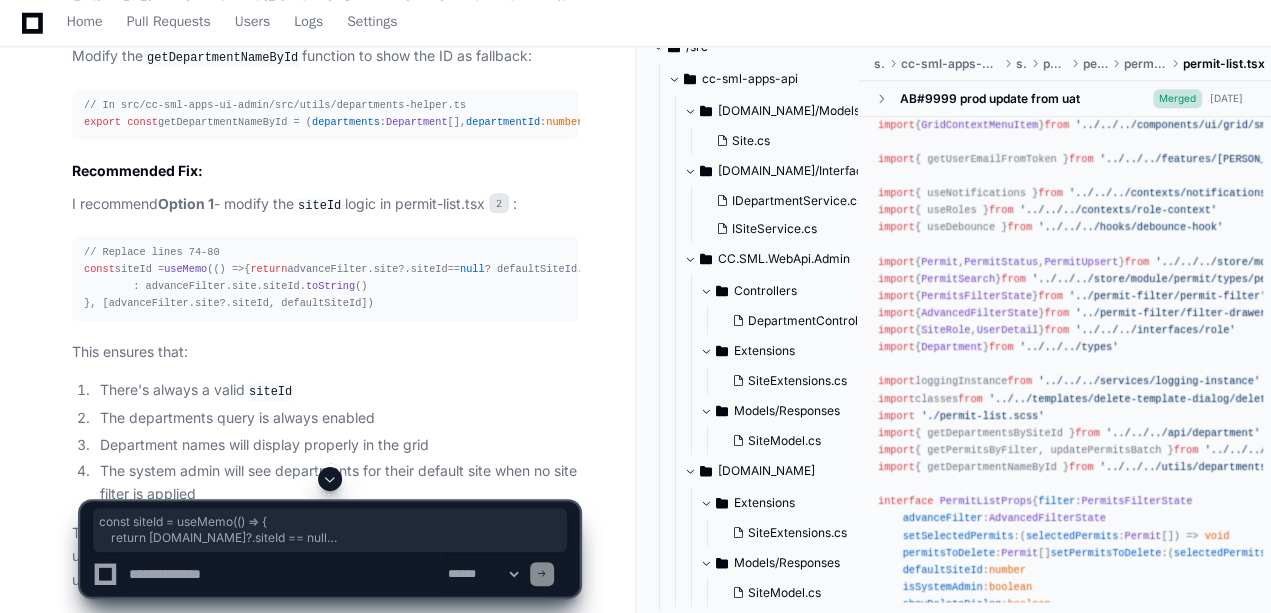 click 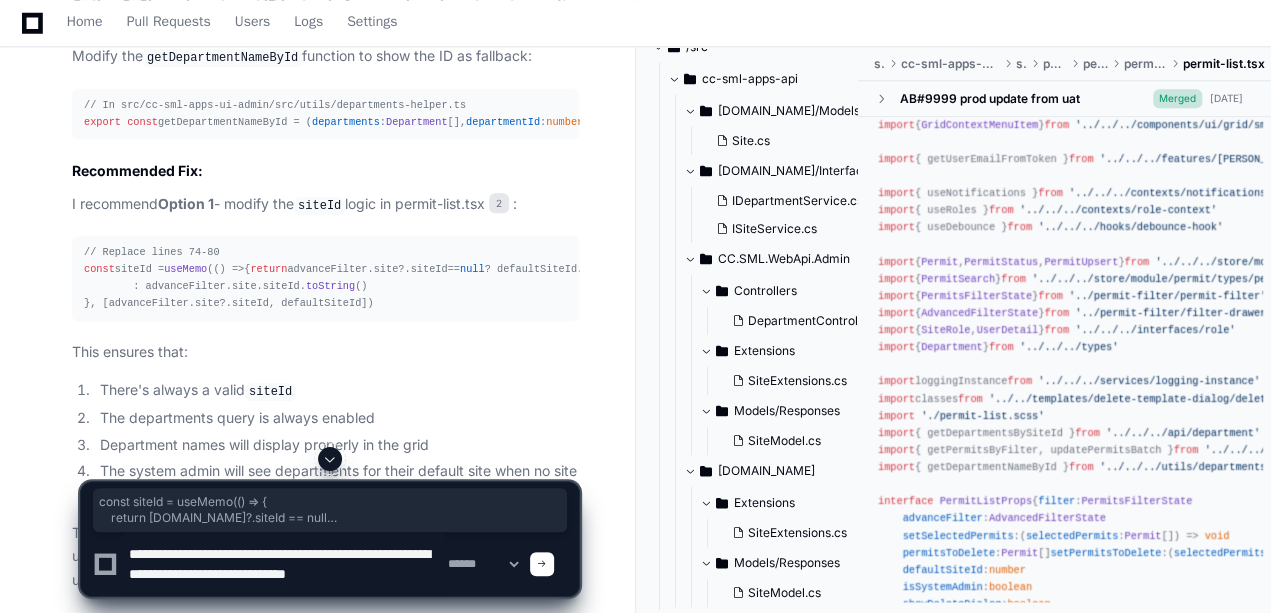 scroll, scrollTop: 6, scrollLeft: 0, axis: vertical 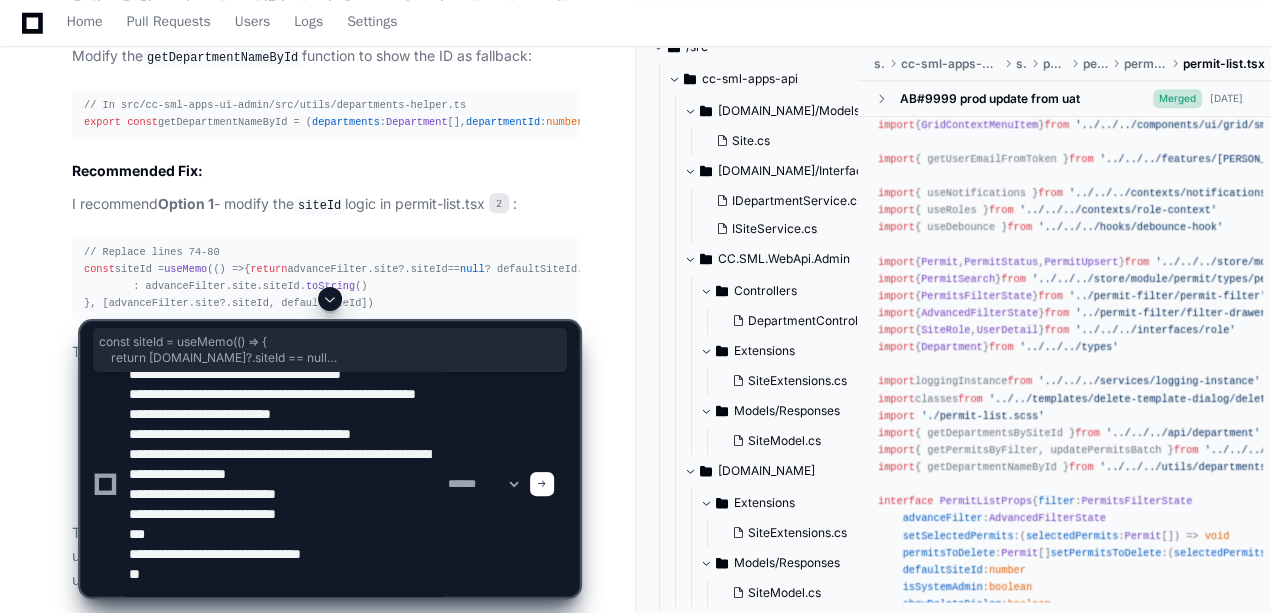 click 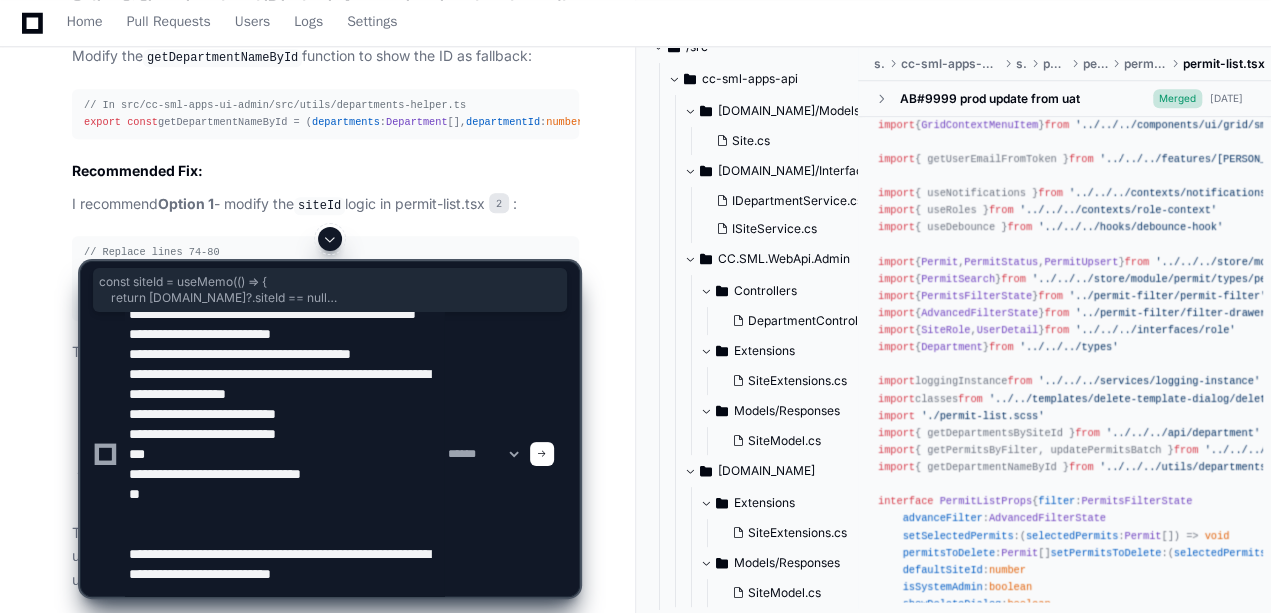 scroll, scrollTop: 146, scrollLeft: 0, axis: vertical 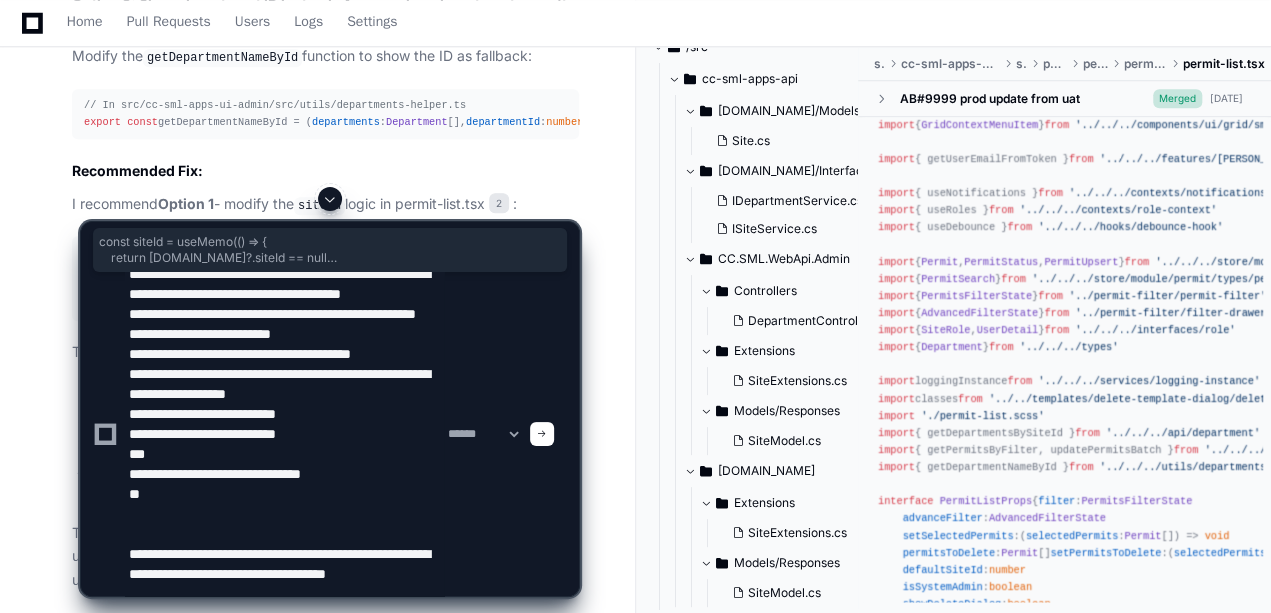 paste on "**********" 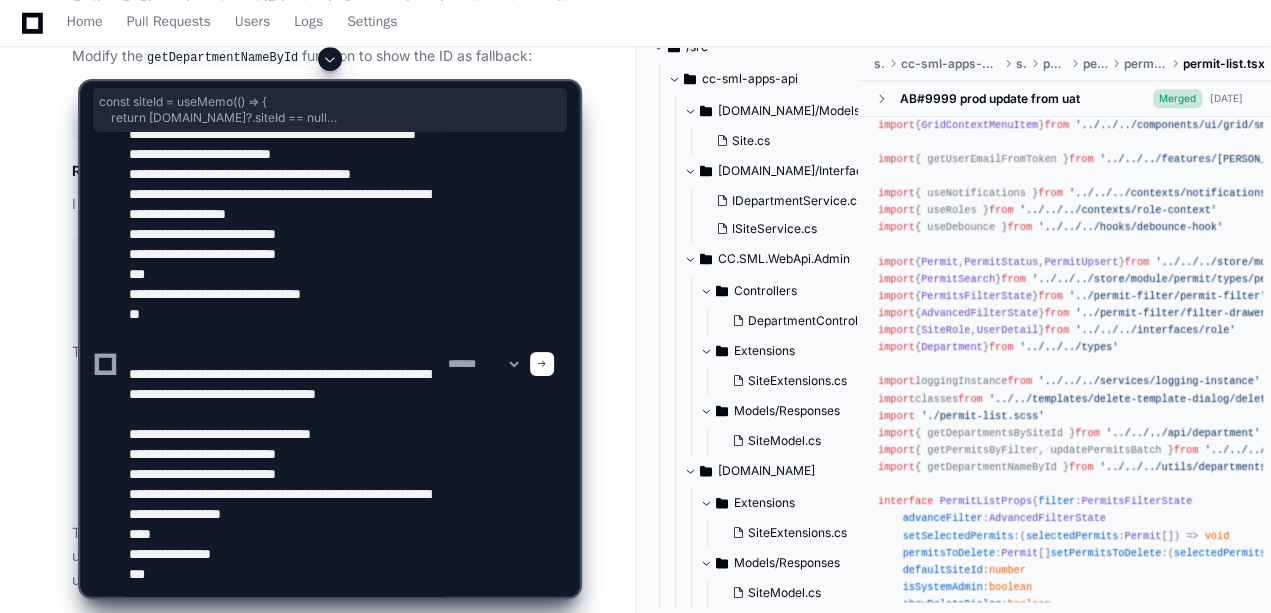 type on "**********" 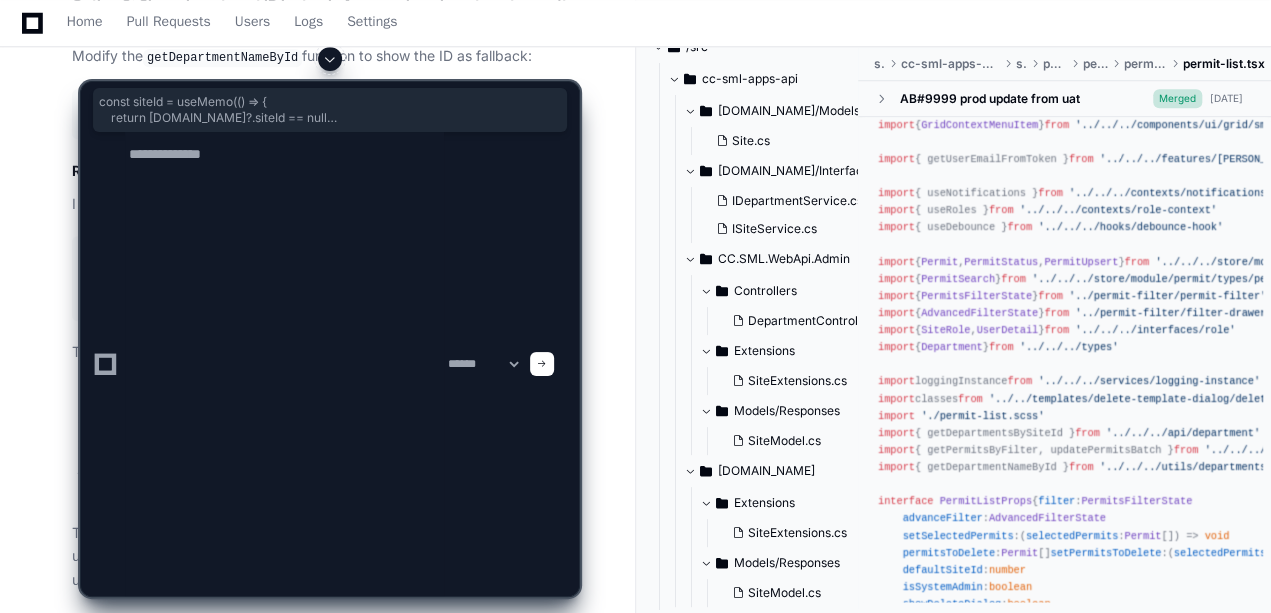 scroll, scrollTop: 0, scrollLeft: 0, axis: both 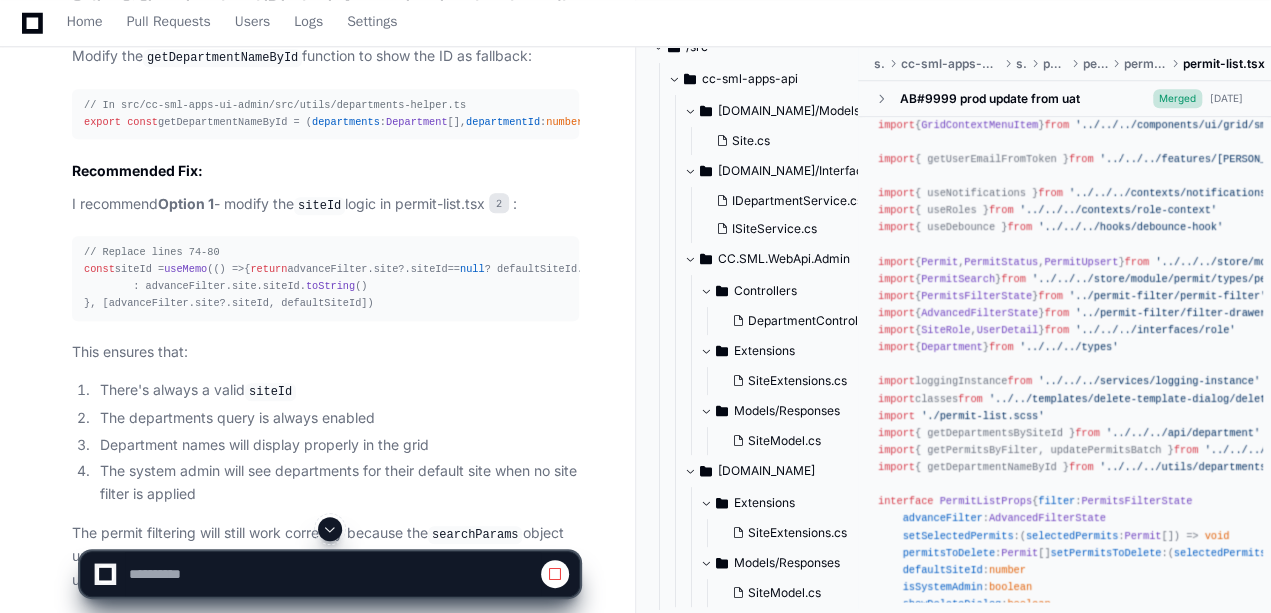 click 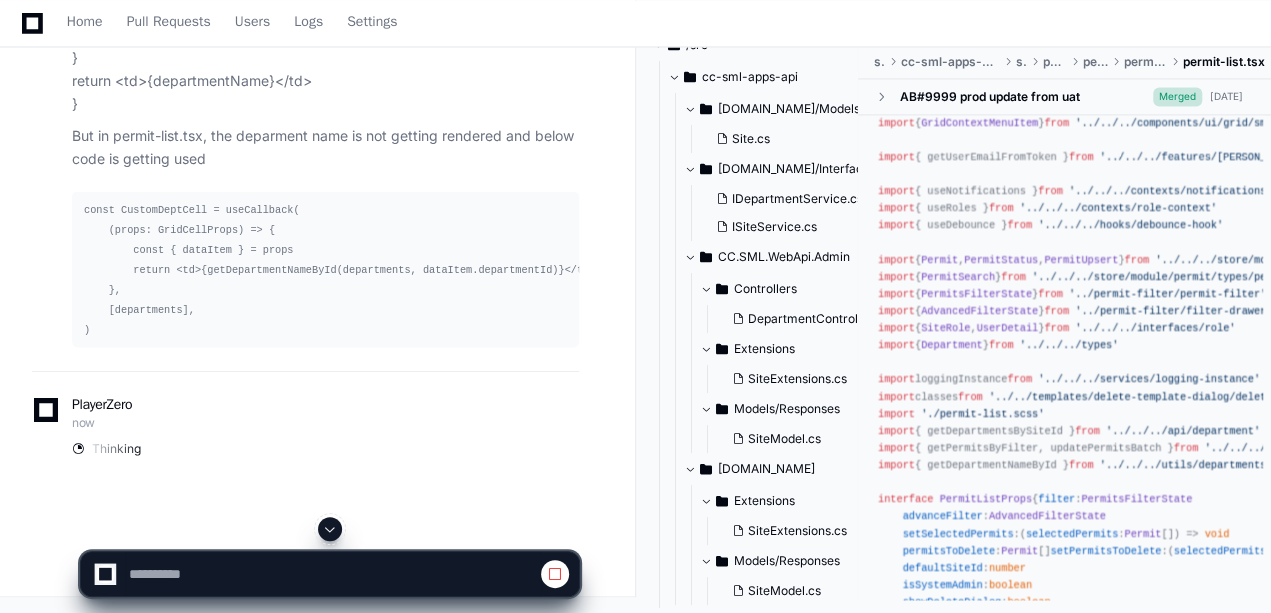scroll, scrollTop: 9906, scrollLeft: 0, axis: vertical 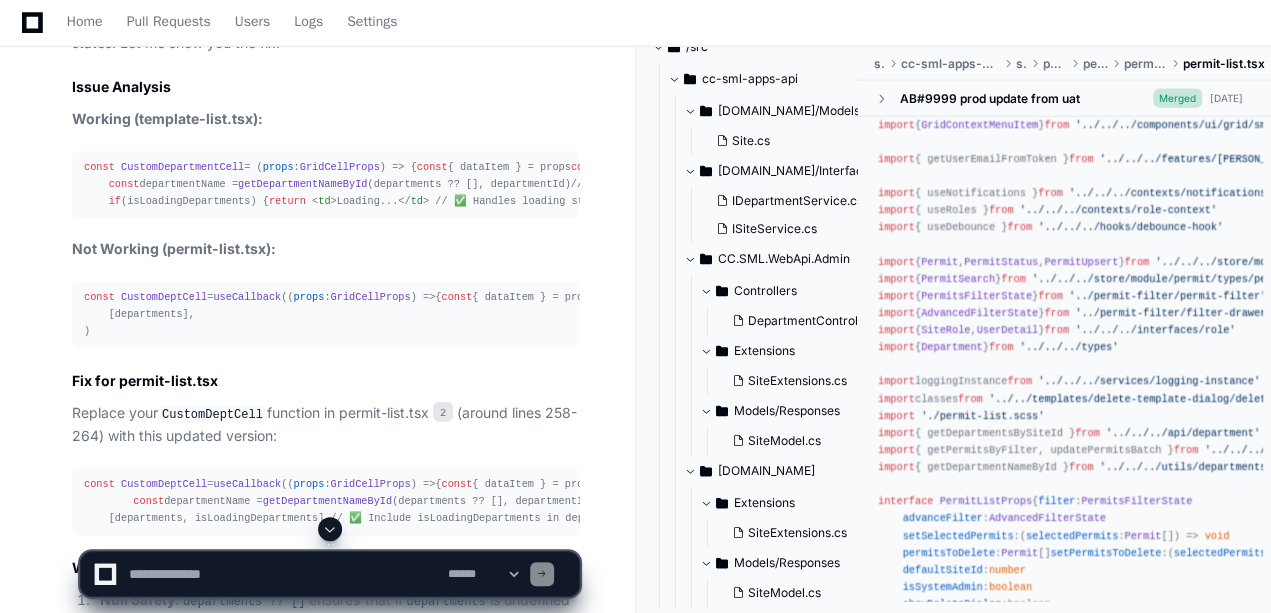 click 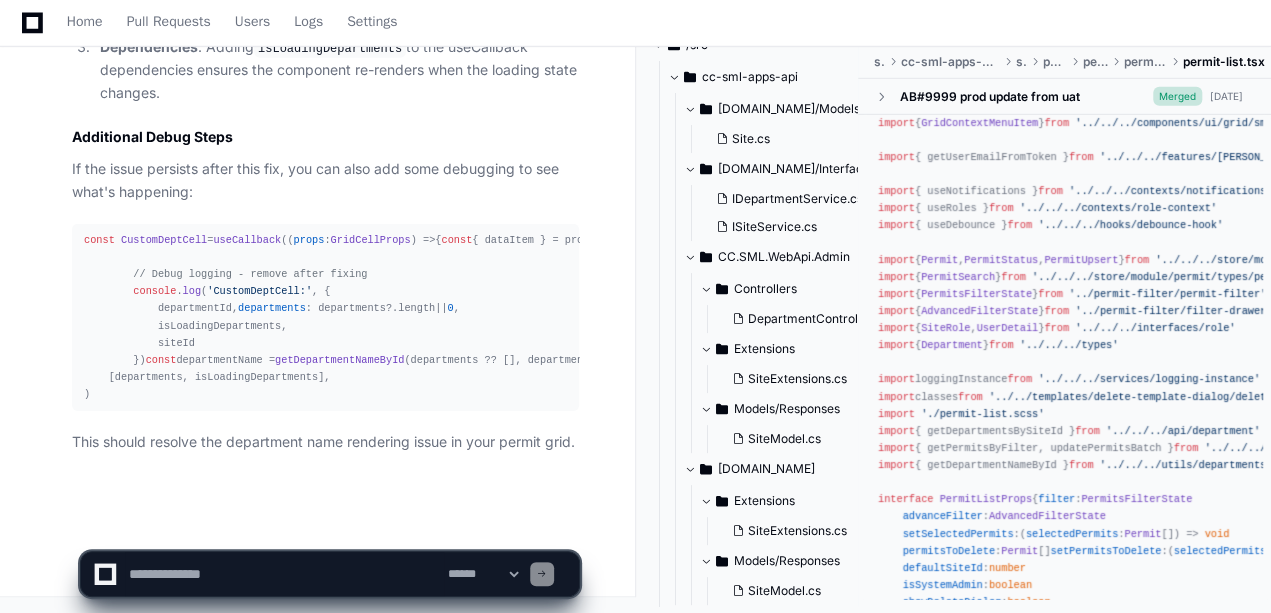 scroll, scrollTop: 11786, scrollLeft: 0, axis: vertical 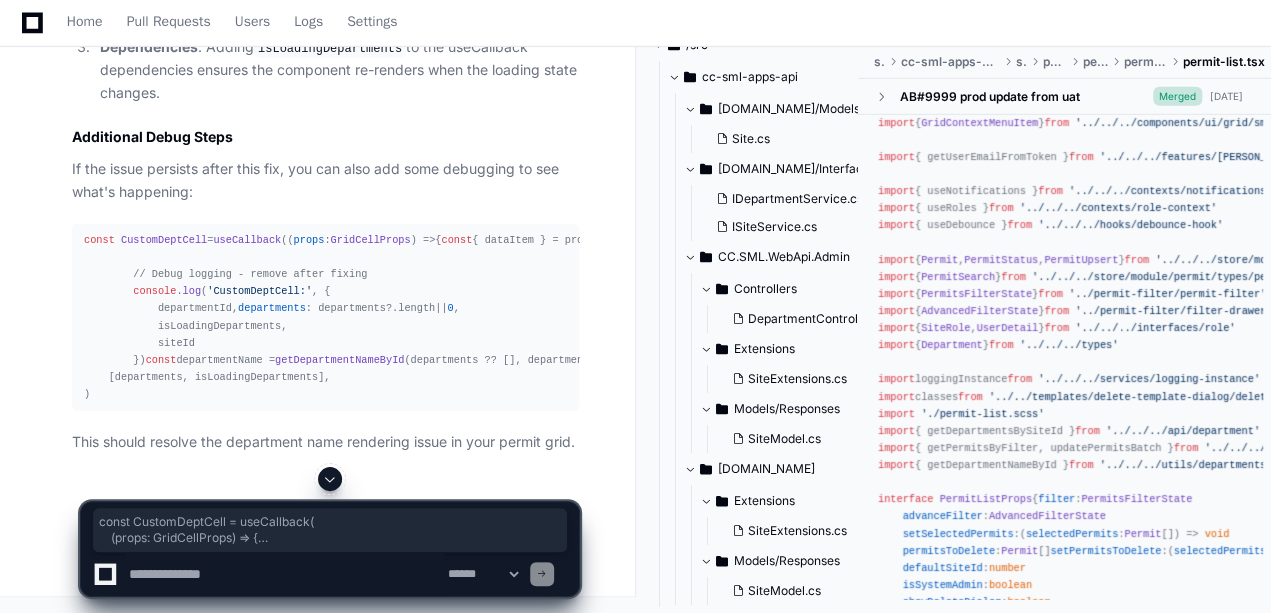 drag, startPoint x: 85, startPoint y: 231, endPoint x: 124, endPoint y: 452, distance: 224.4148 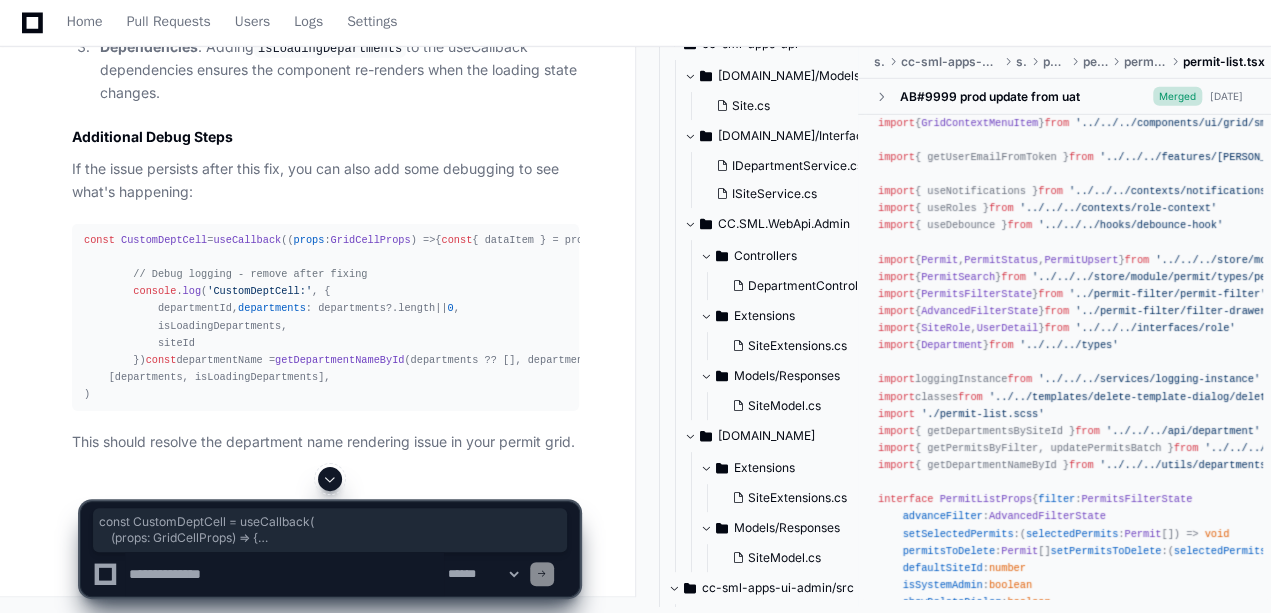 scroll, scrollTop: 108, scrollLeft: 0, axis: vertical 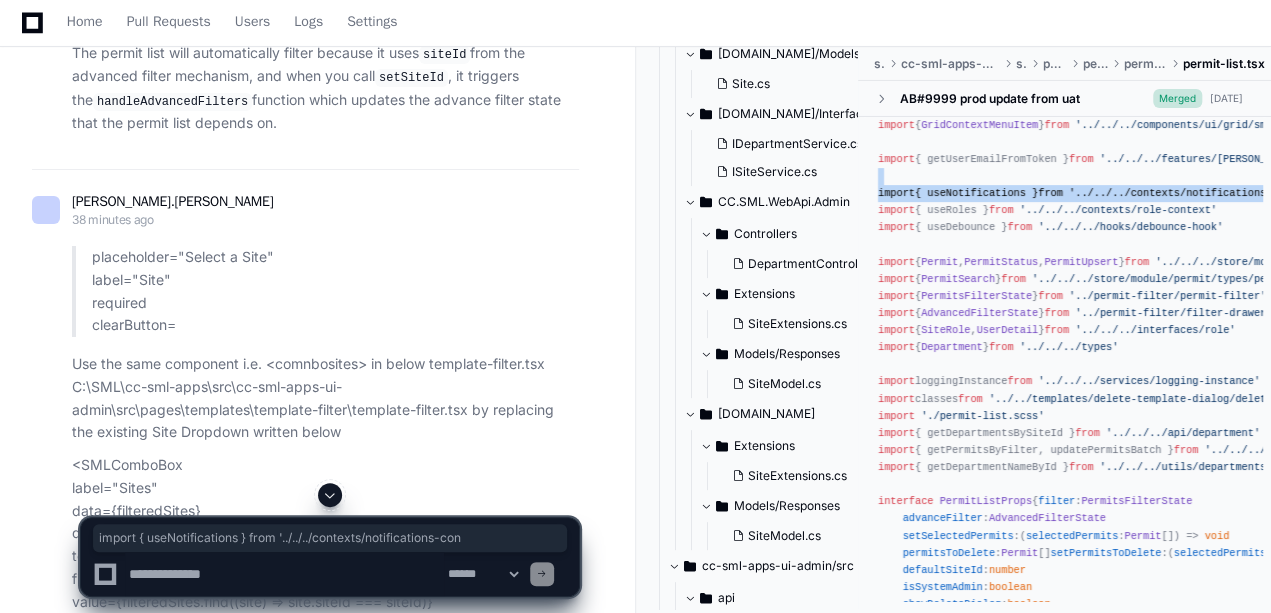 click on "import   React , { useState, useMemo, useCallback }  from   'react'
import  { useQuery, useMutation, useQueryClient }  from   '@tanstack/react-query'
import  { useNavigate }  from   'react-router-dom'
import  {  SortDescriptor  }  from   '@progress/kendo-data-query'
import  {  GridCellProps  }  from   '@progress/kendo-react-grid'
import  { v4  as  uuid4 }  from   'uuid'
import  moment  from   'moment'
import   SmlGrid   from   '../../../components/ui/grid/sml-grid'
import   SmlGridSkeleton   from   '../../../components/ui/grid/sml-grid-skeleton'
import   SMLDialog   from   '../../../components/ui/dialog/sml-dialog'
import  {  SMLButtonOutline ,  SMLButtonRemove  }  from   '../../../components/ui/button/sml-buttons'
import  {  GridContextMenuItem  }  from   '../../../components/ui/grid/sml-grid'
import  { getUserEmailFromToken }  from   '../../../features/[PERSON_NAME]/utils/auth-util'
import  { useNotifications }  from   '../../../contexts/notifications-context'
import from
from" 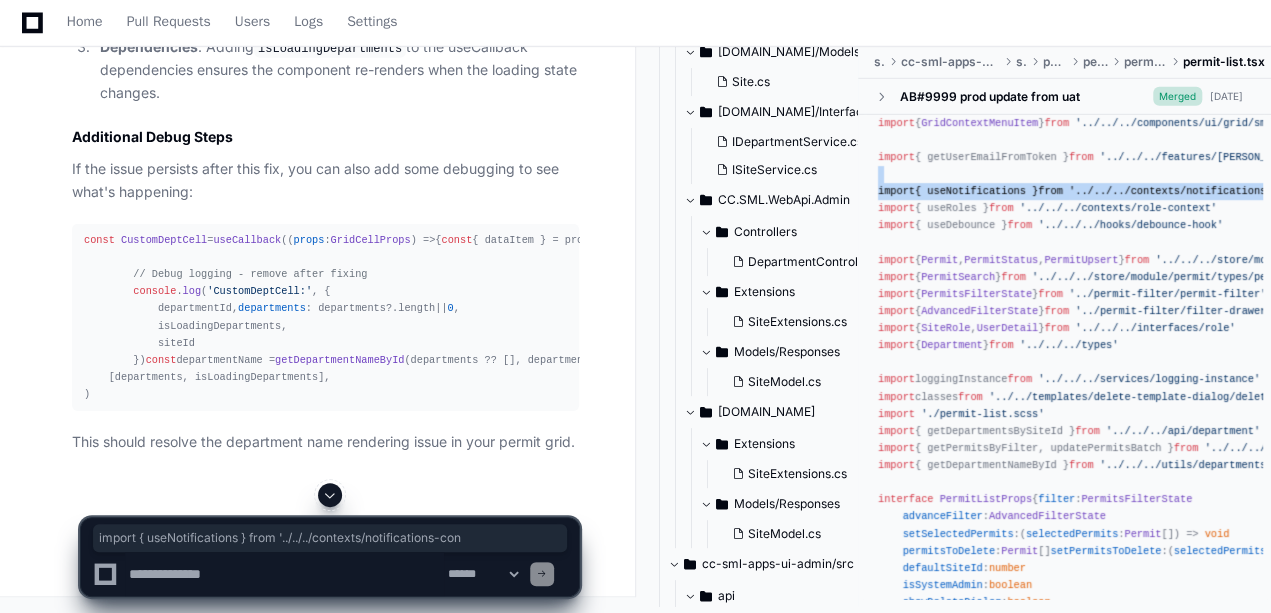 scroll, scrollTop: 11786, scrollLeft: 0, axis: vertical 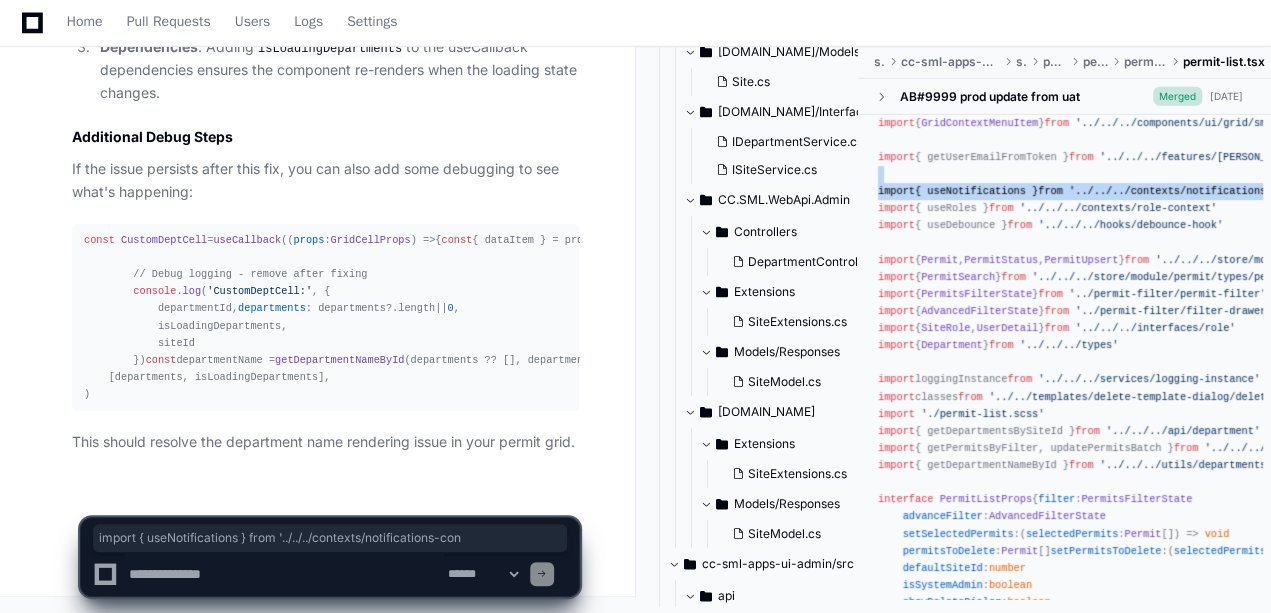 click 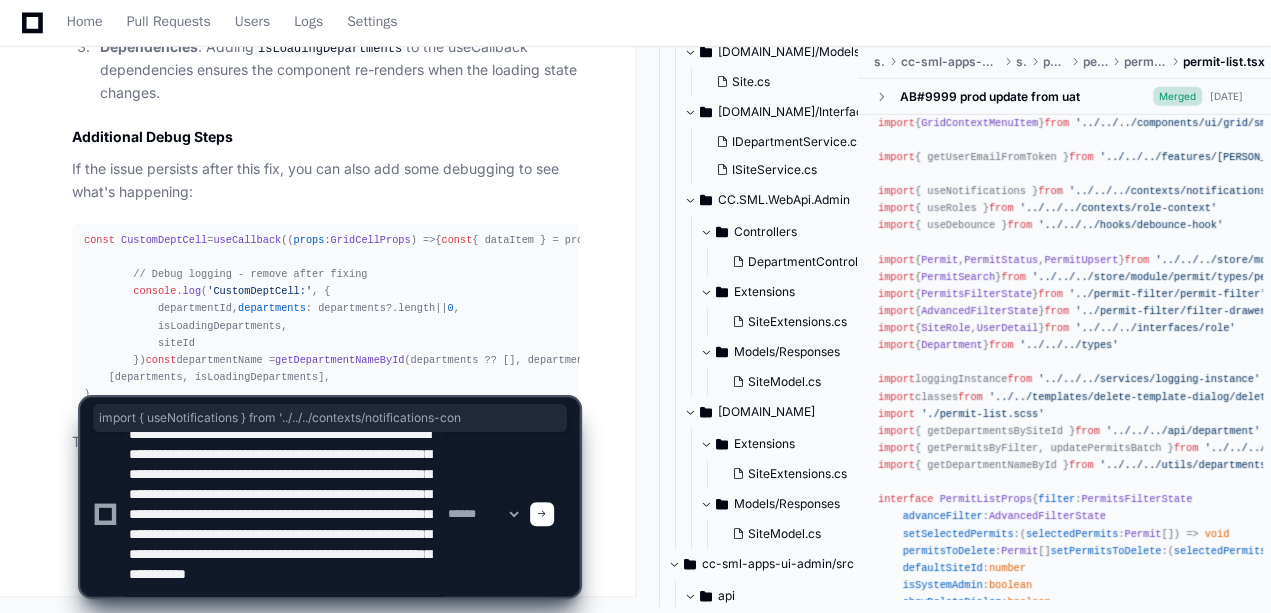 scroll, scrollTop: 66, scrollLeft: 0, axis: vertical 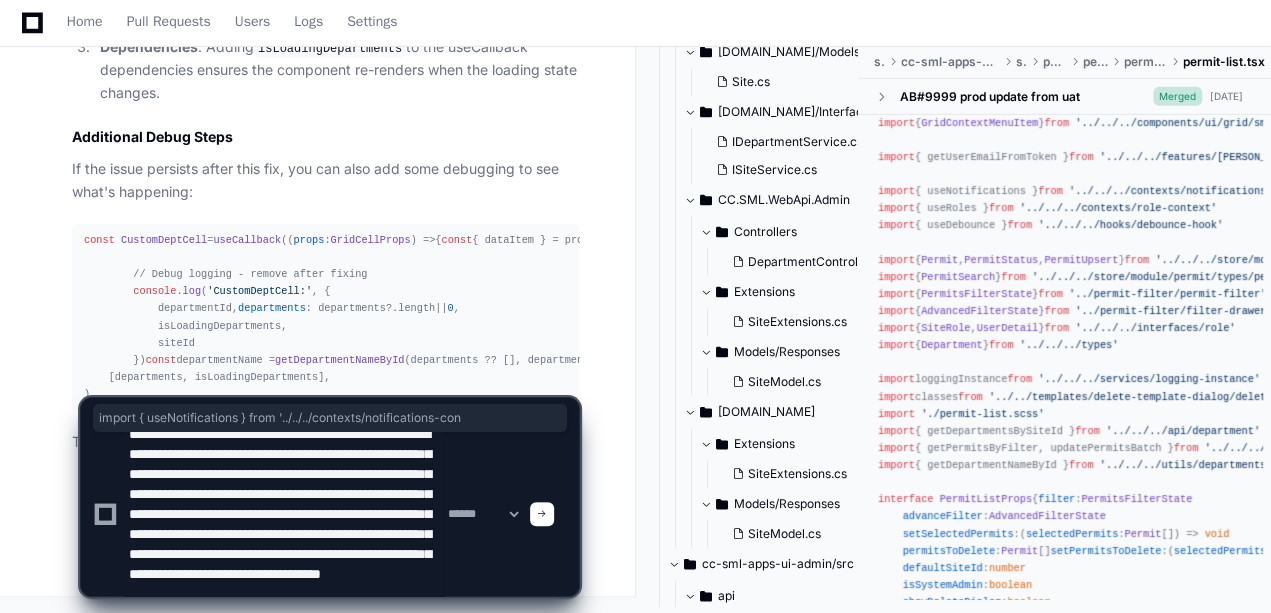type on "**********" 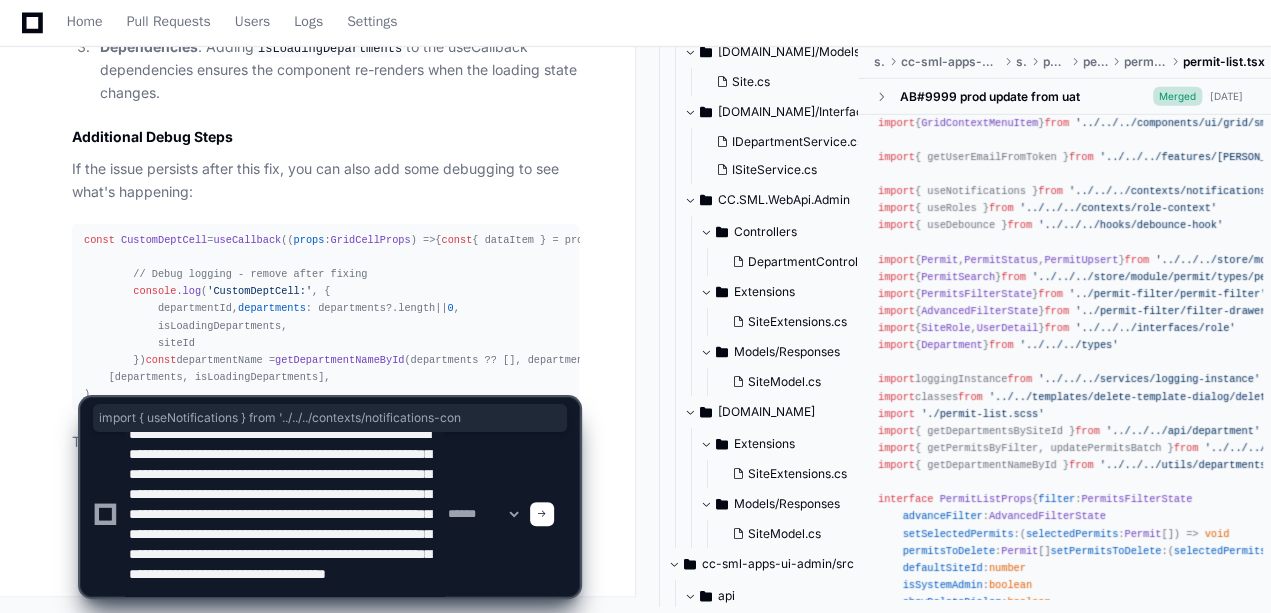 type 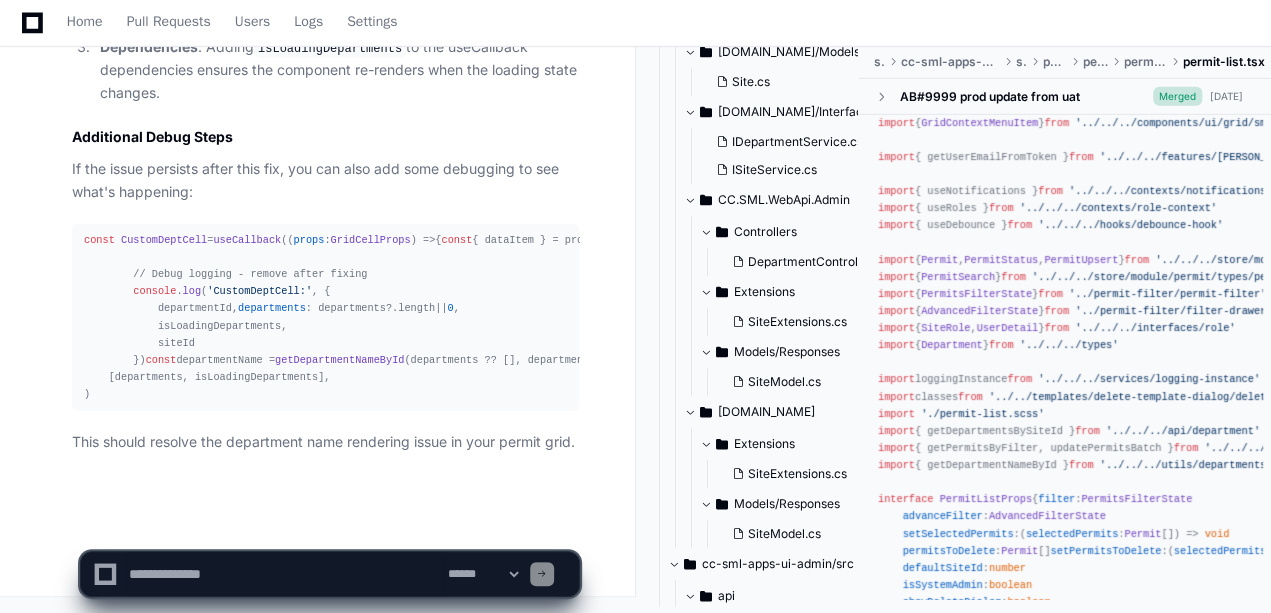 scroll, scrollTop: 0, scrollLeft: 0, axis: both 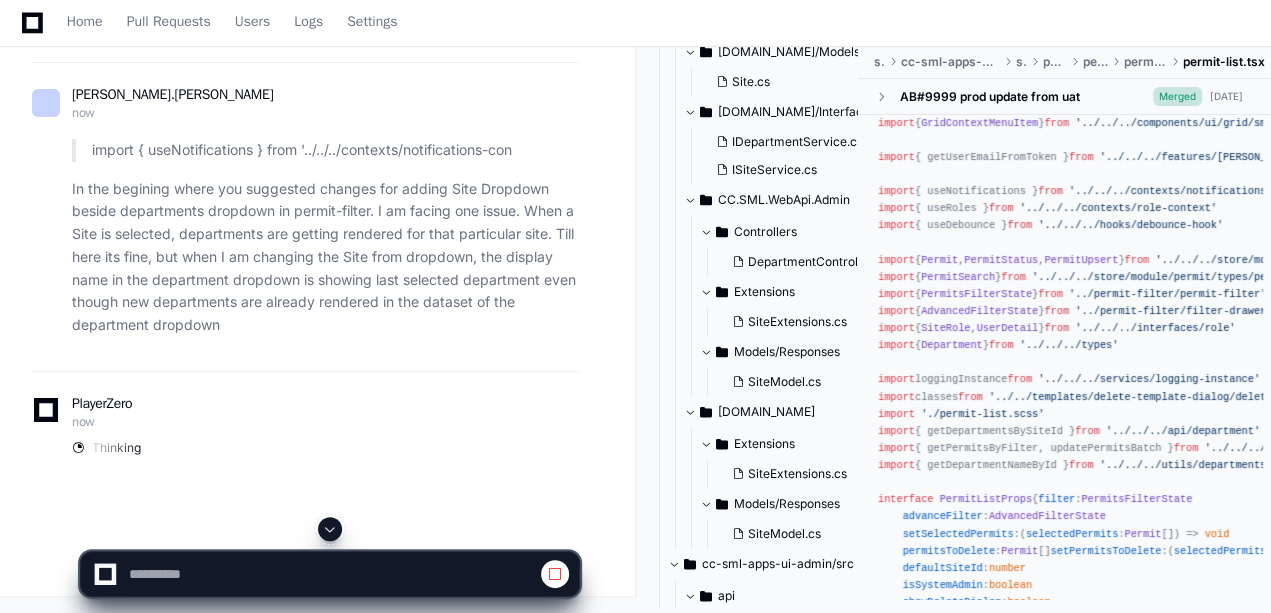 click 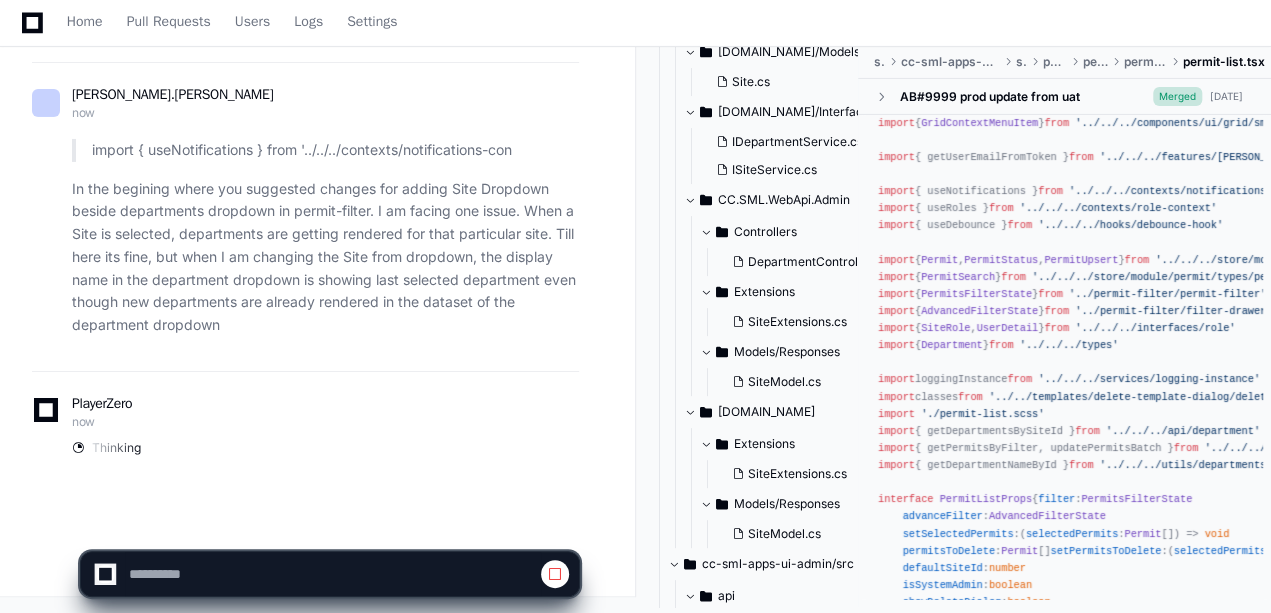 scroll, scrollTop: 12211, scrollLeft: 0, axis: vertical 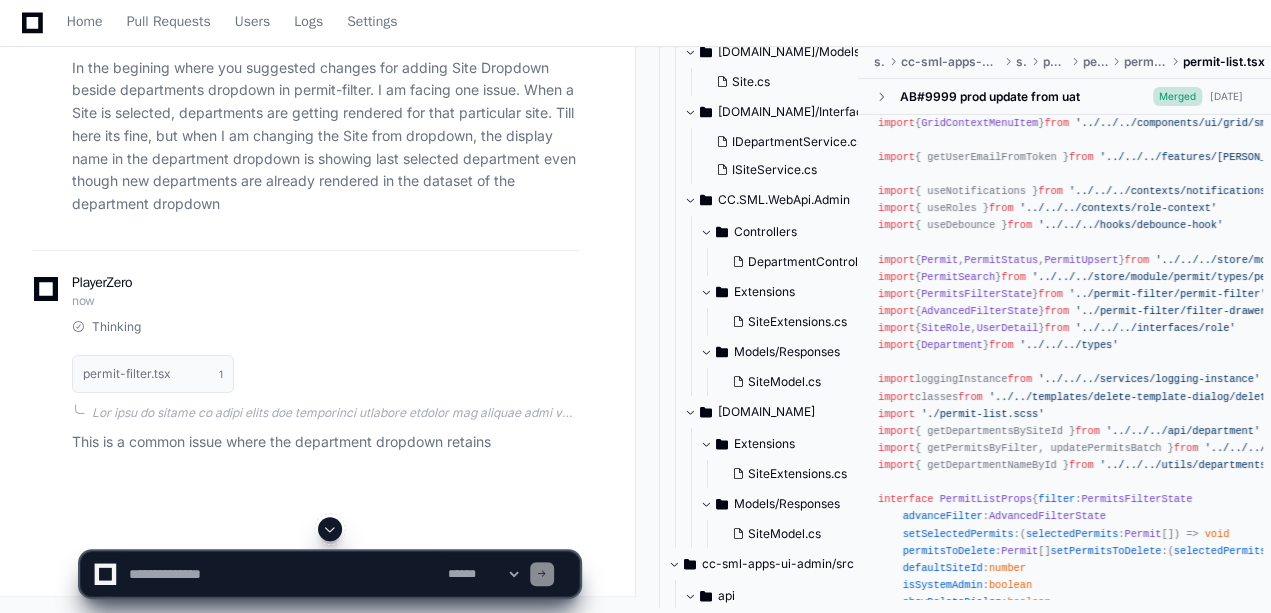 click 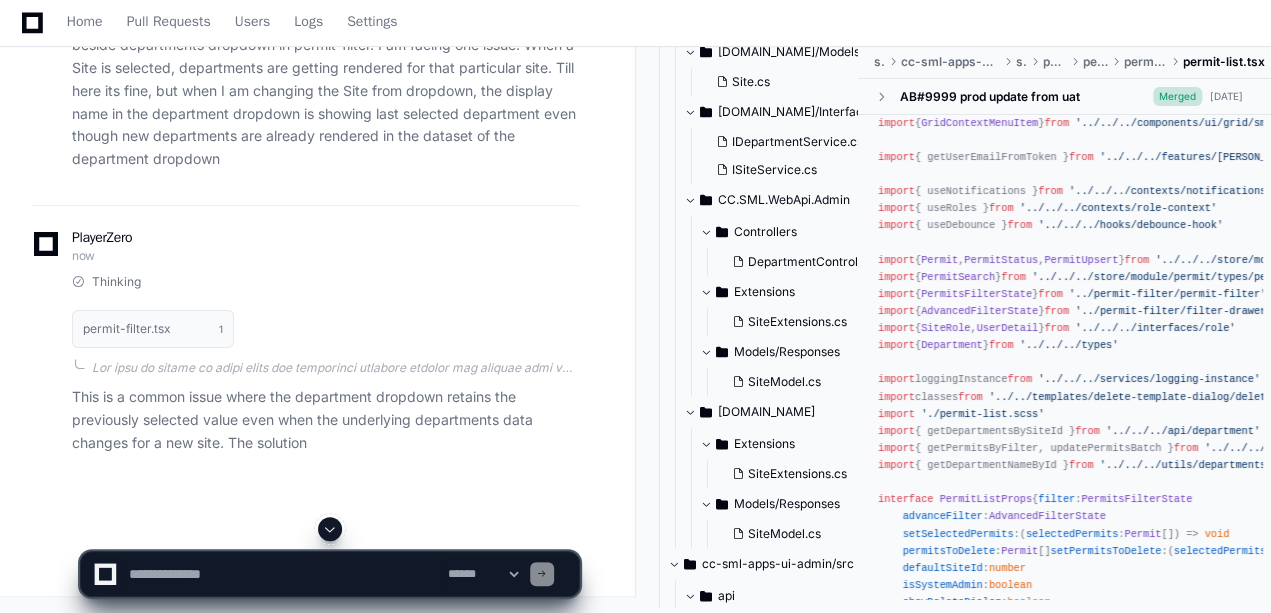 scroll, scrollTop: 12331, scrollLeft: 0, axis: vertical 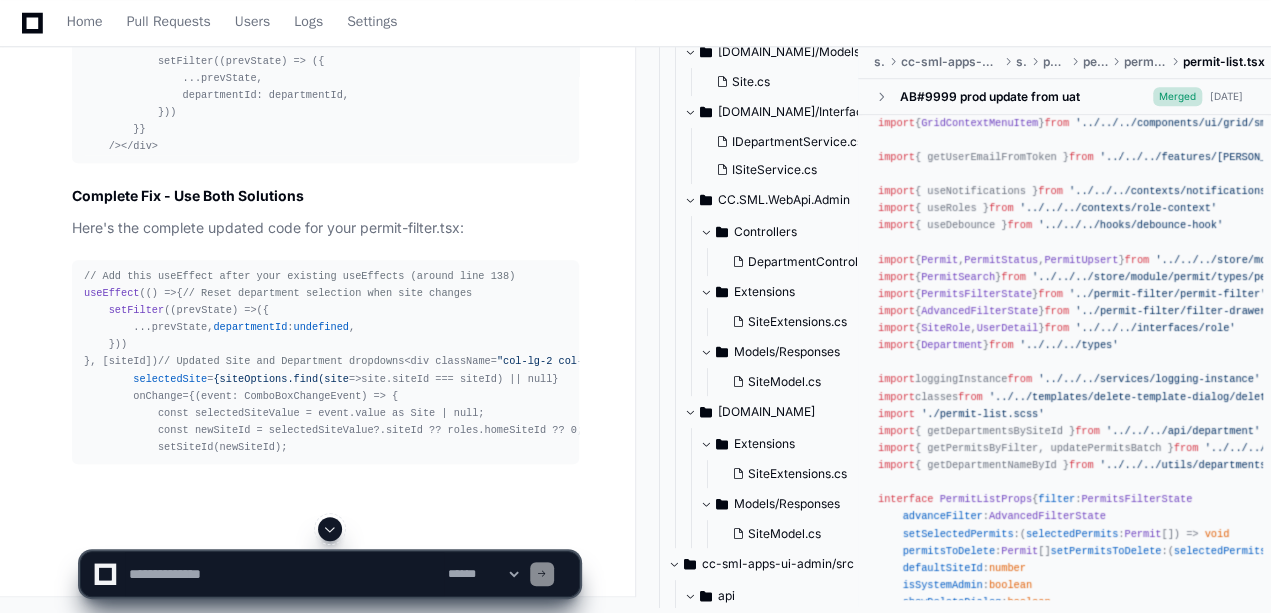 click 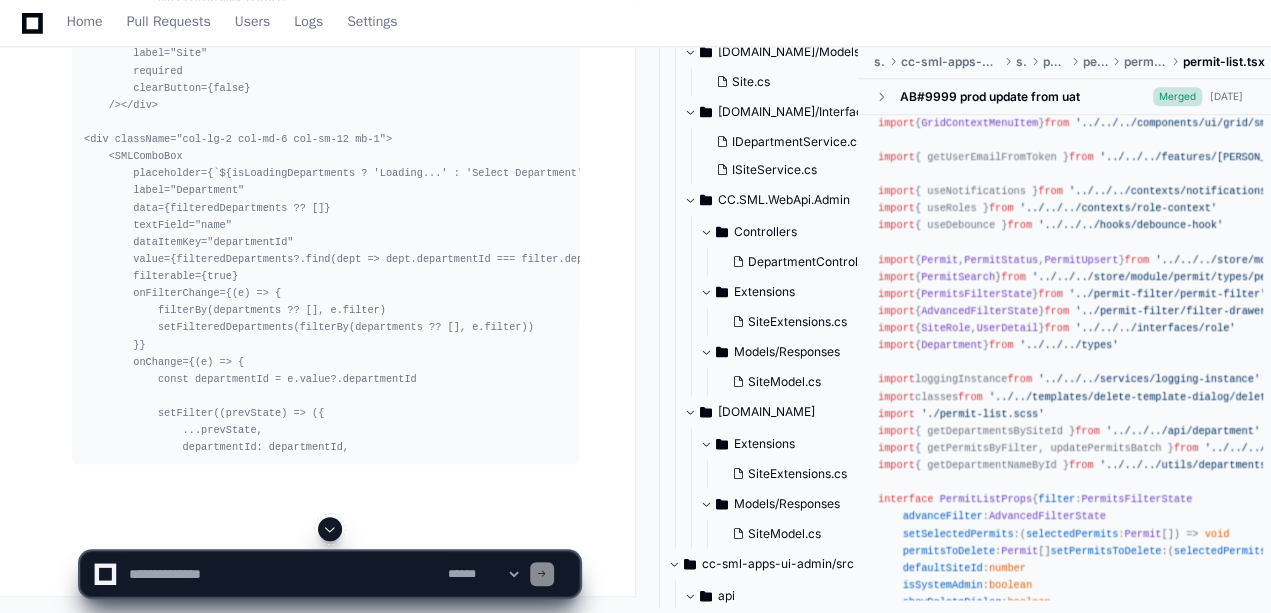 scroll, scrollTop: 13380, scrollLeft: 0, axis: vertical 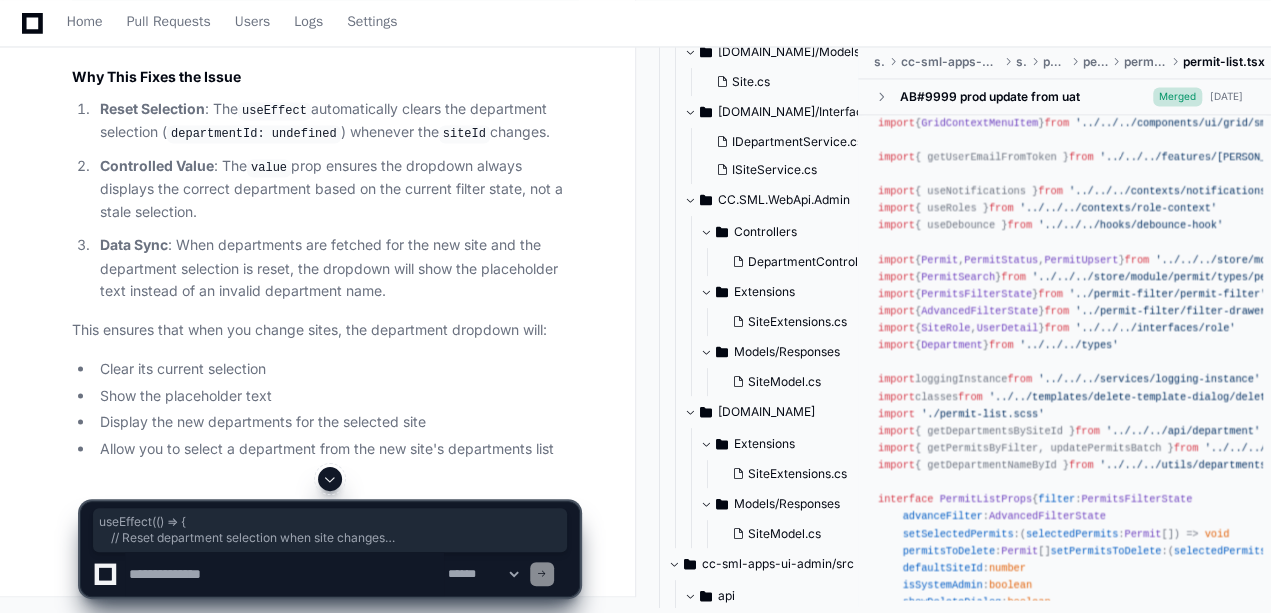 drag, startPoint x: 158, startPoint y: 364, endPoint x: 74, endPoint y: 260, distance: 133.6862 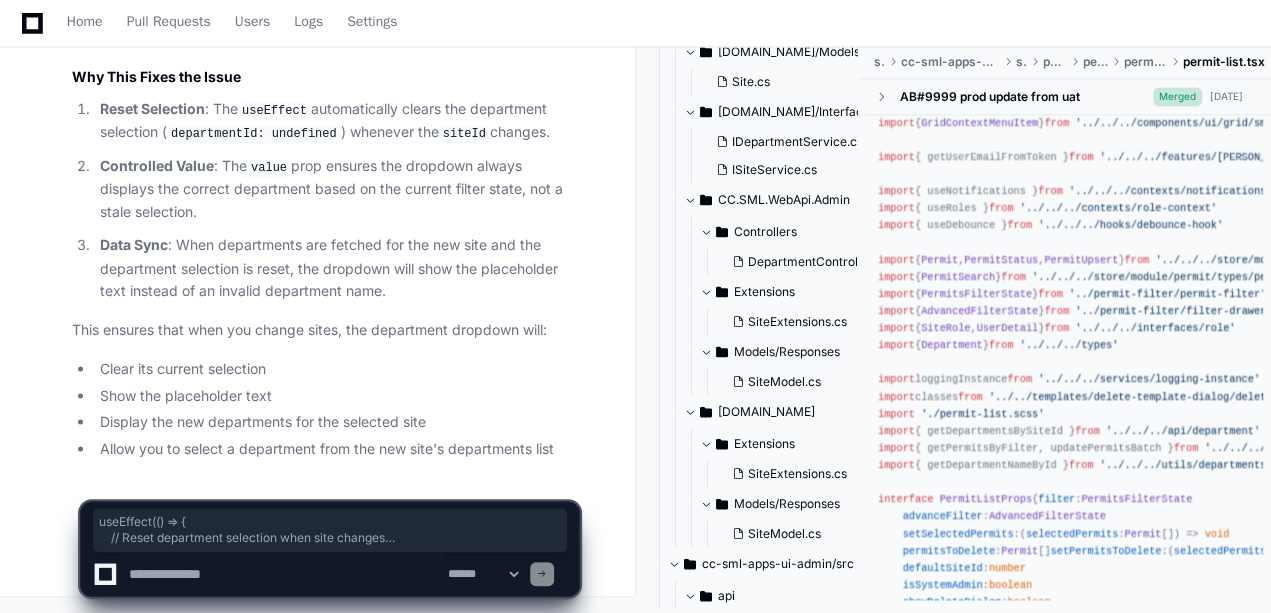 scroll, scrollTop: 14550, scrollLeft: 0, axis: vertical 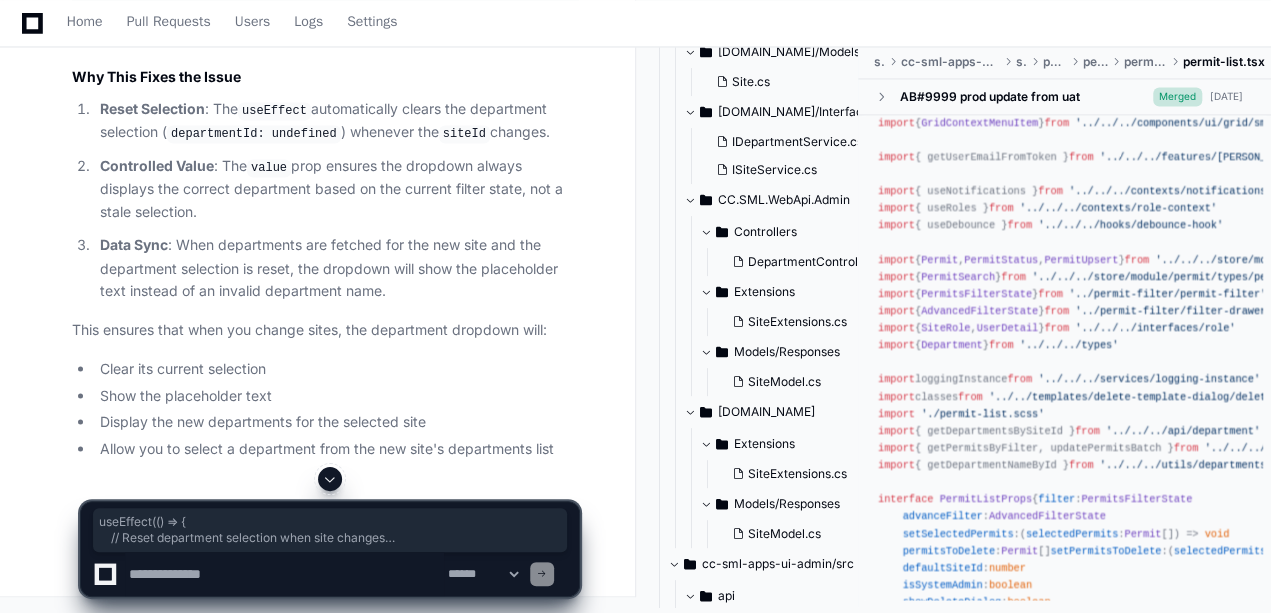 click on "// Add this useEffect after your existing useEffects (around line 138)
useEffect ( () =>  {
// Reset department selection when site changes
setFilter ( ( prevState ) =>  ({
...prevState,
departmentId :  undefined ,
}))
}, [siteId])
// Updated Site and Department dropdowns
<div className= "col-lg-2 col-md-6 col-sm-12 mb-1" >
< ComboSites
selectedSite = {siteOptions.find(site  =>  site.siteId === siteId) || null}
onChange={(event: ComboBoxChangeEvent) => {
const selectedSiteValue = event.value as Site | null;
const newSiteId = selectedSiteValue?.siteId ?? roles.homeSiteId ?? 0;
setSiteId(newSiteId);
}}
placeholder="Select a Site"
label="Site"
required
clearButton={false}
/>
</div>
< div   className = "col-lg-2 col-md-6 col-sm-12 mb-1" >
< SMLComboBox
placeholder = { `${ isLoadingDepartments  ? ' Loading... '  :  ' Select   Department '} `}
label" 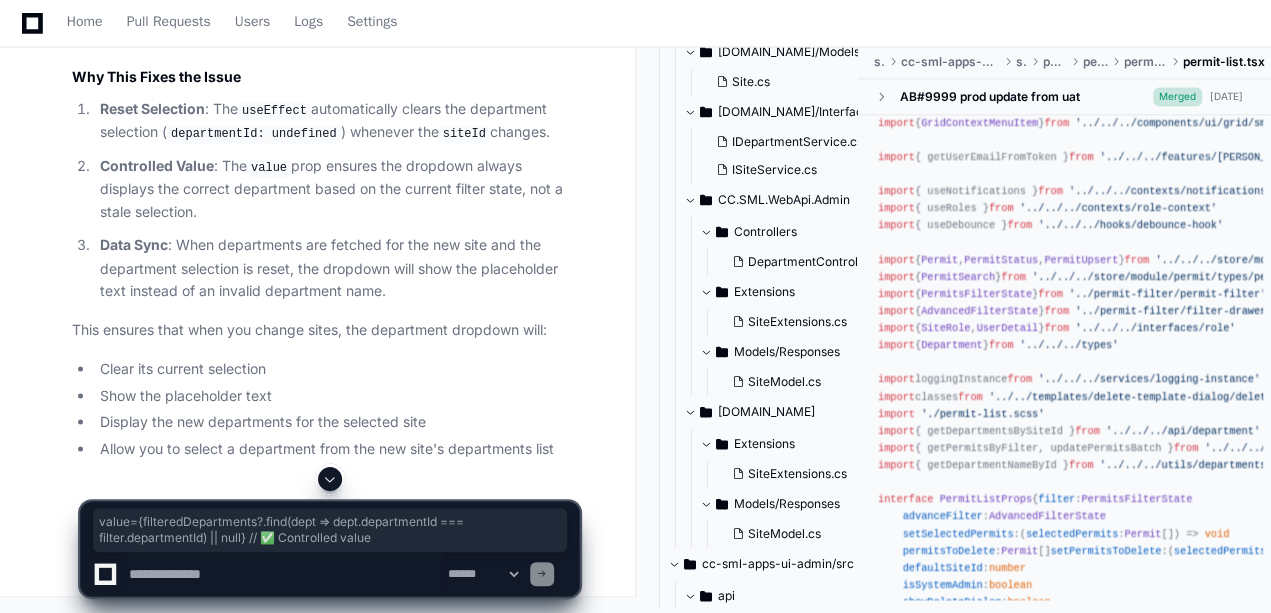 drag, startPoint x: 128, startPoint y: 267, endPoint x: 128, endPoint y: 278, distance: 11 